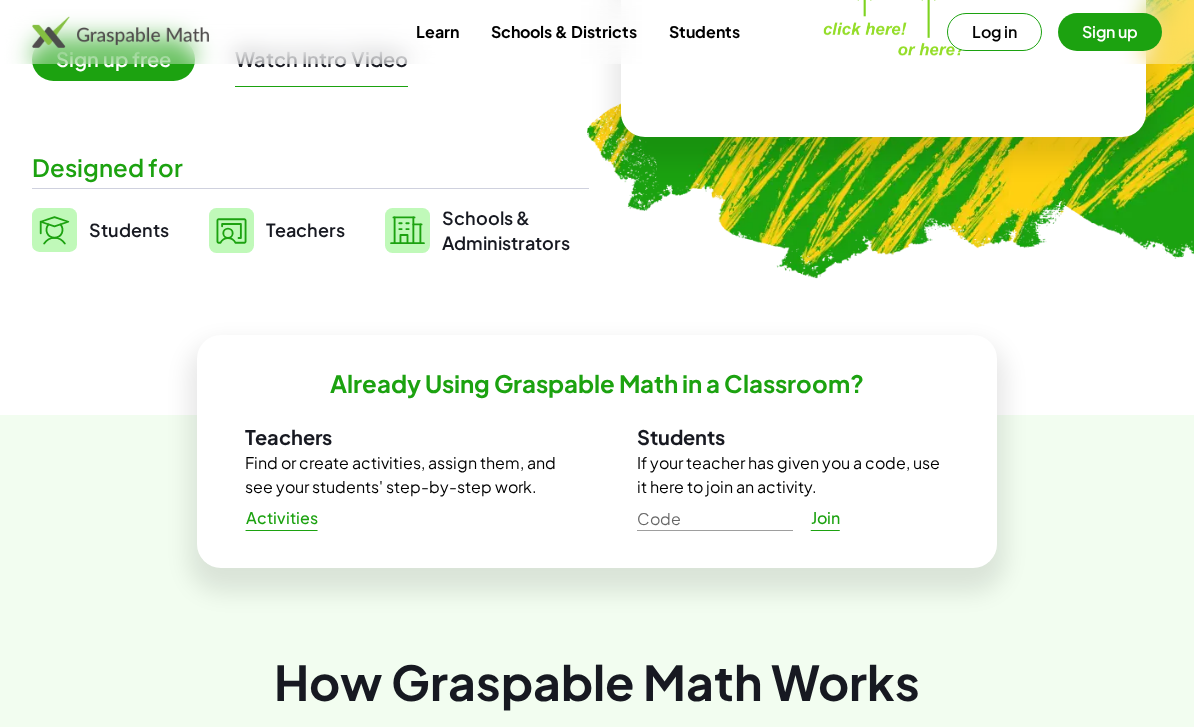 scroll, scrollTop: 403, scrollLeft: 0, axis: vertical 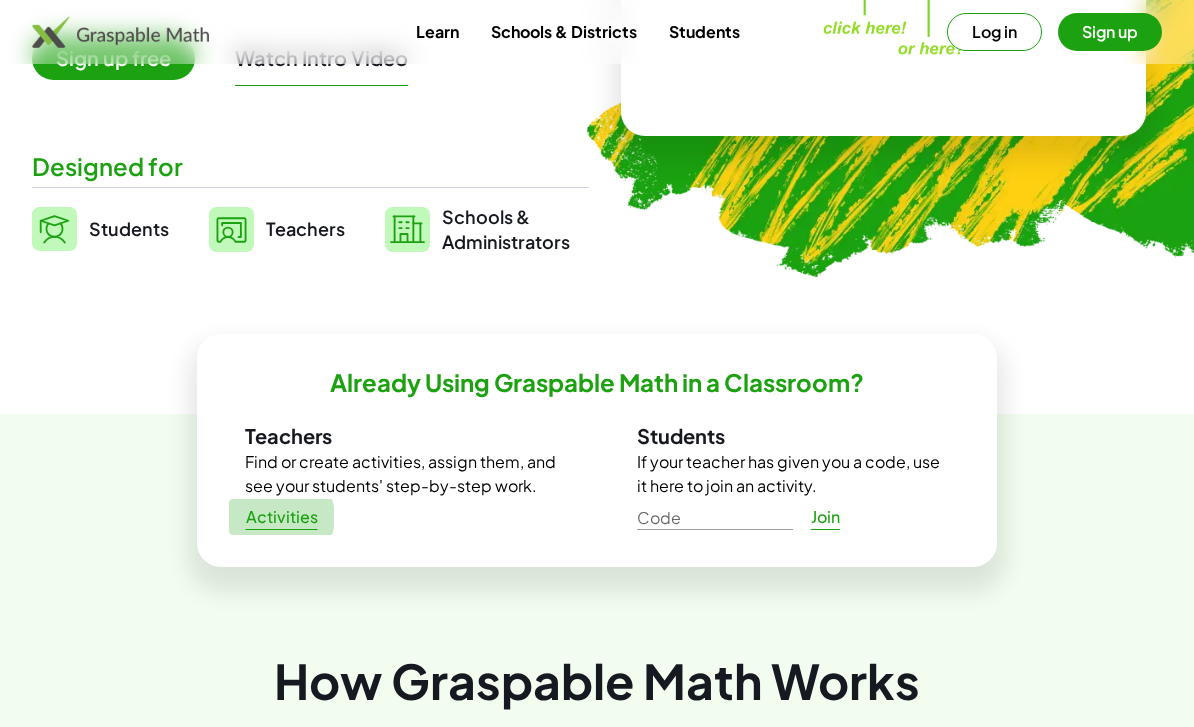 click on "Activities" 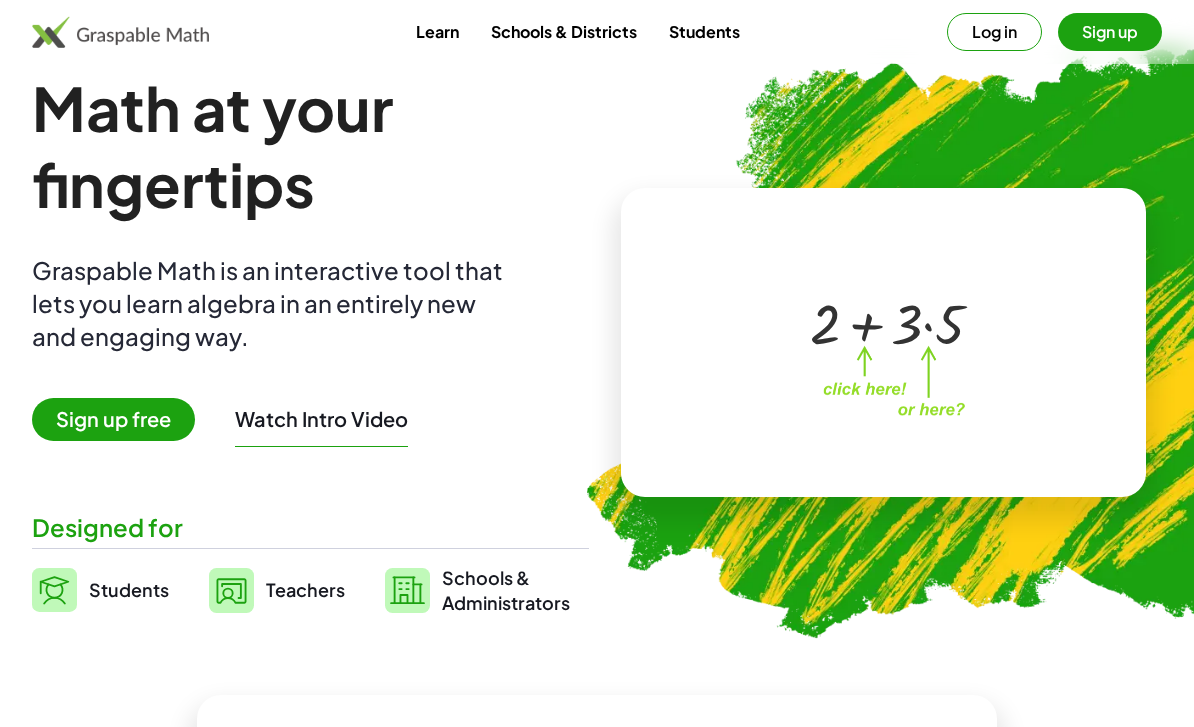 scroll, scrollTop: 0, scrollLeft: 0, axis: both 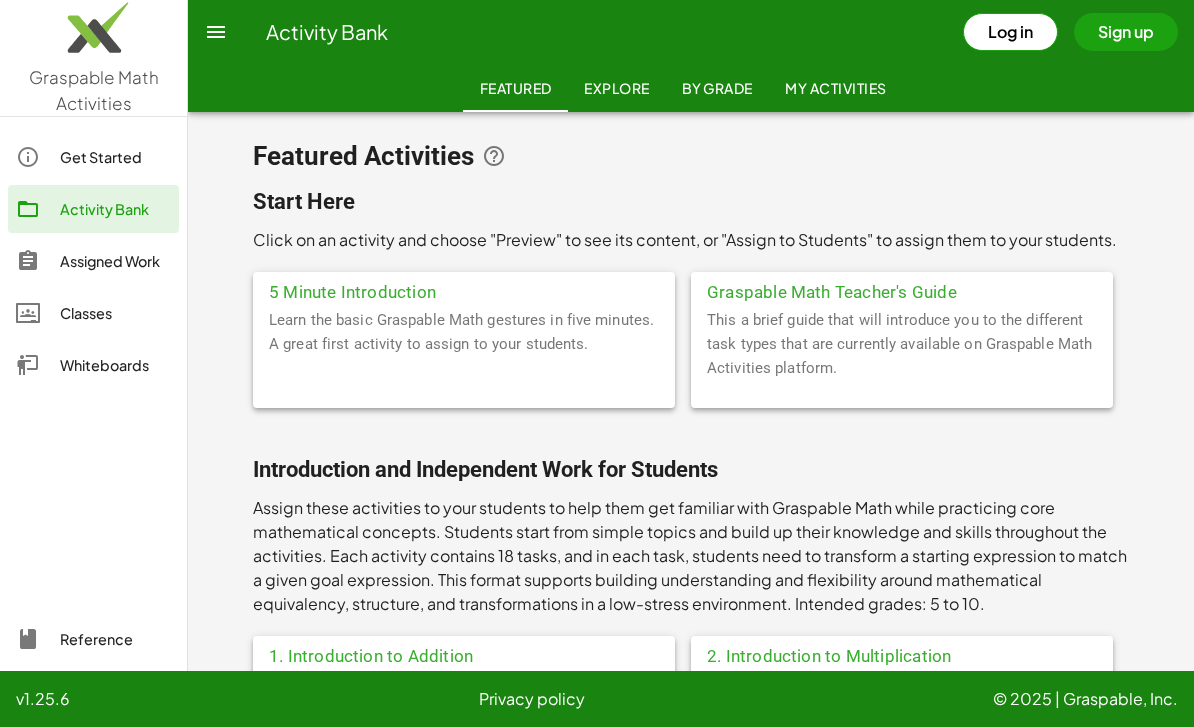 click on "Whiteboards" 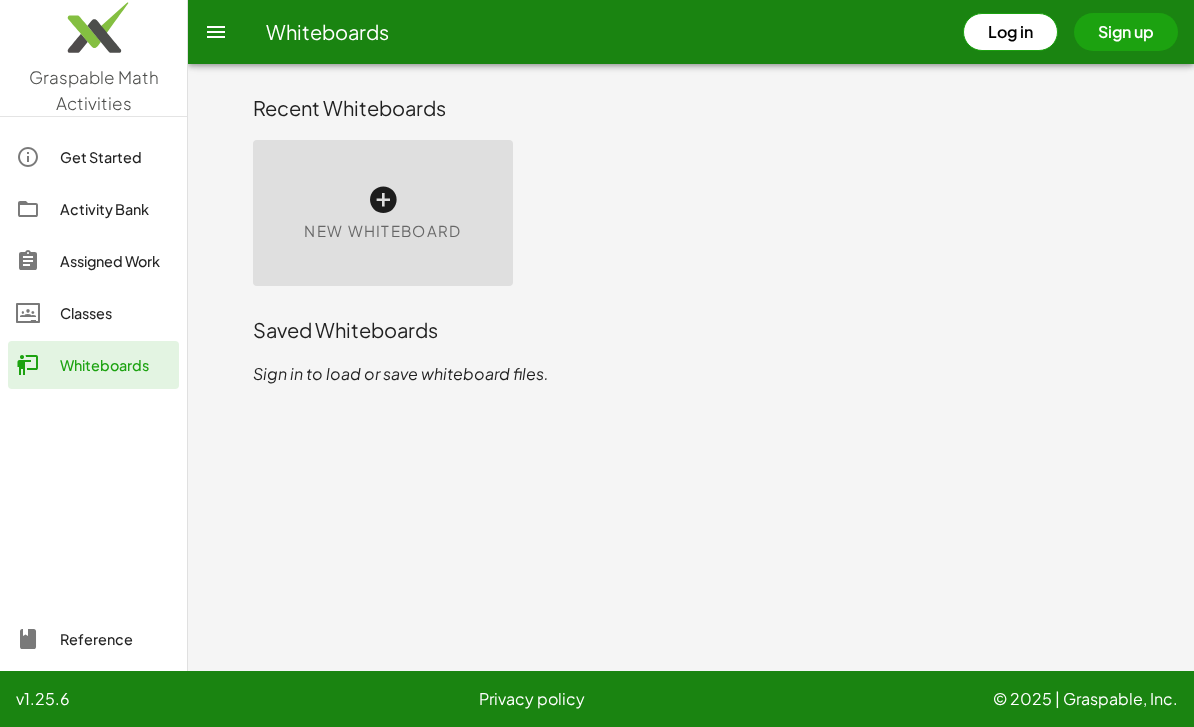 click at bounding box center (383, 200) 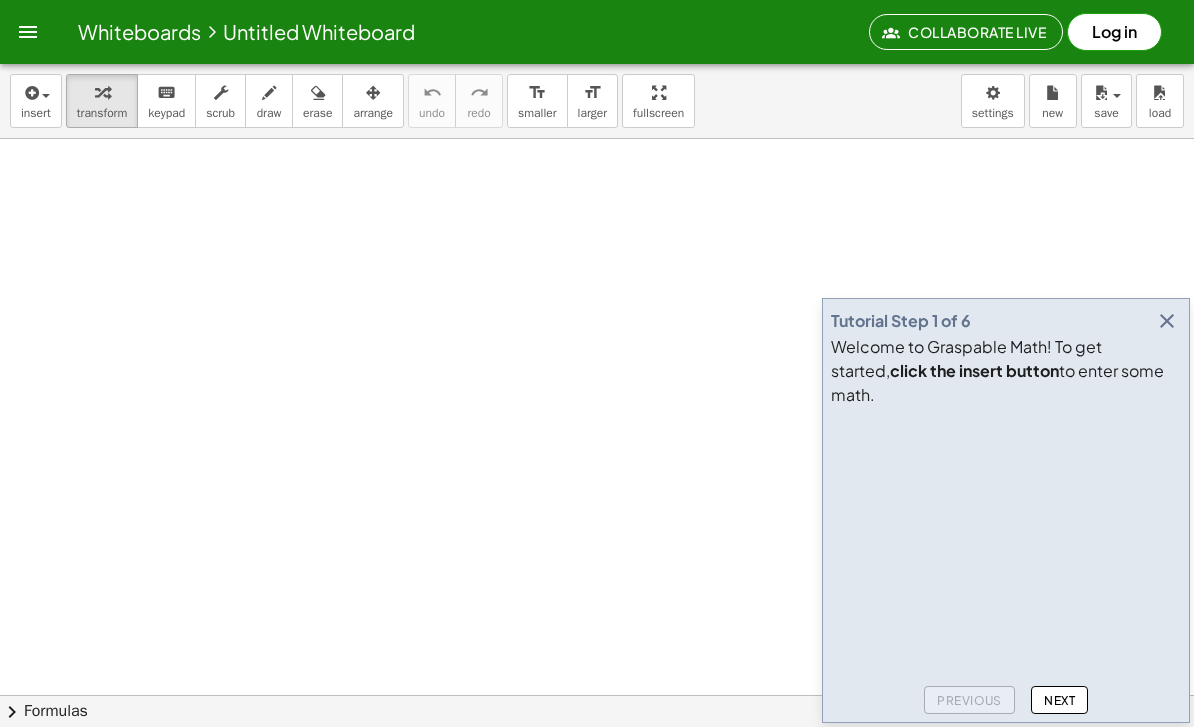 click at bounding box center [1167, 321] 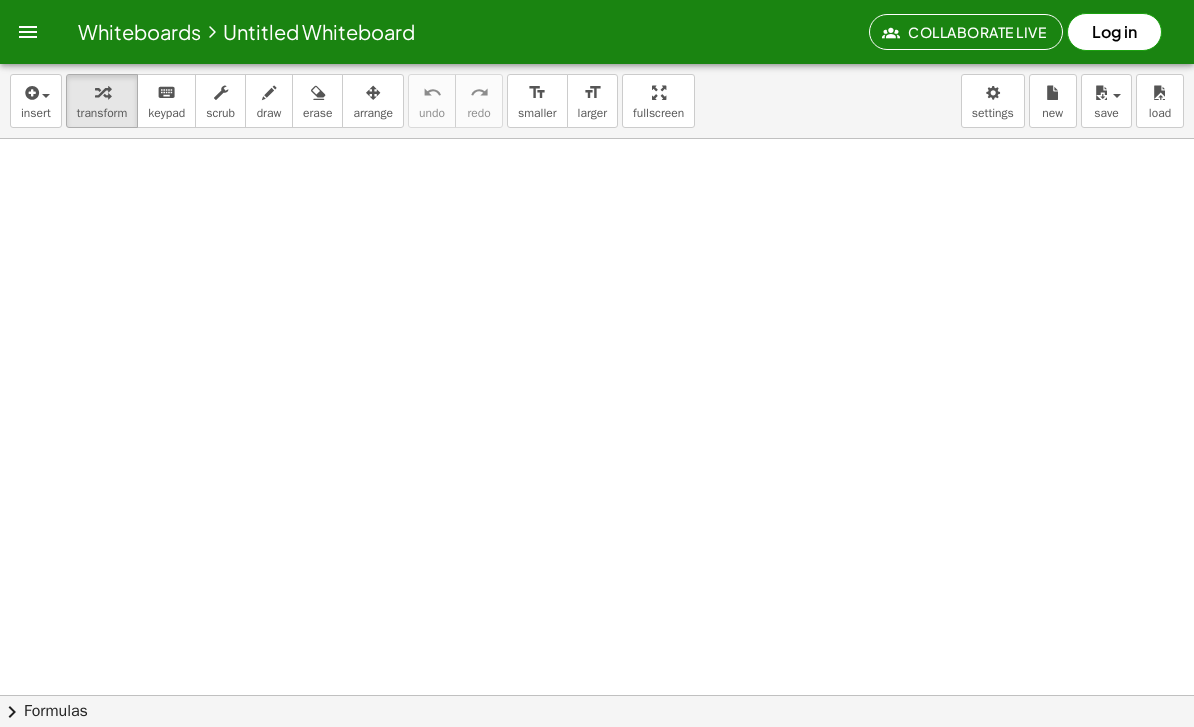 click on "insert" at bounding box center (36, 101) 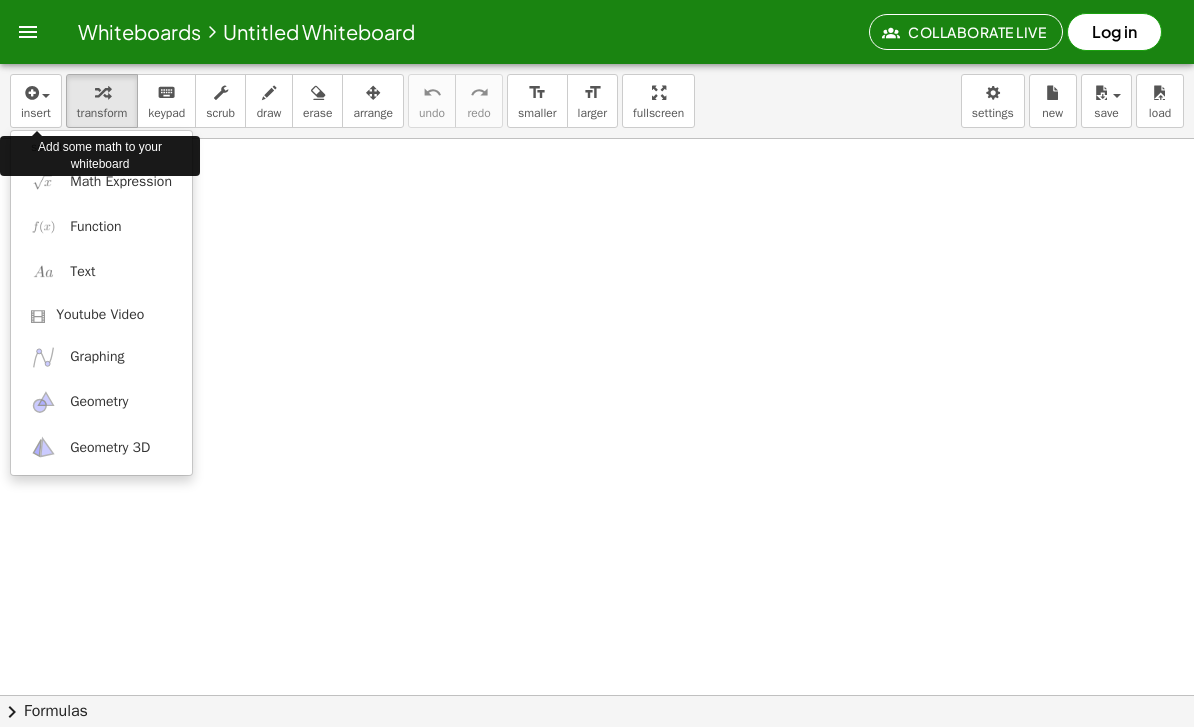 click on "Math Expression" at bounding box center (121, 182) 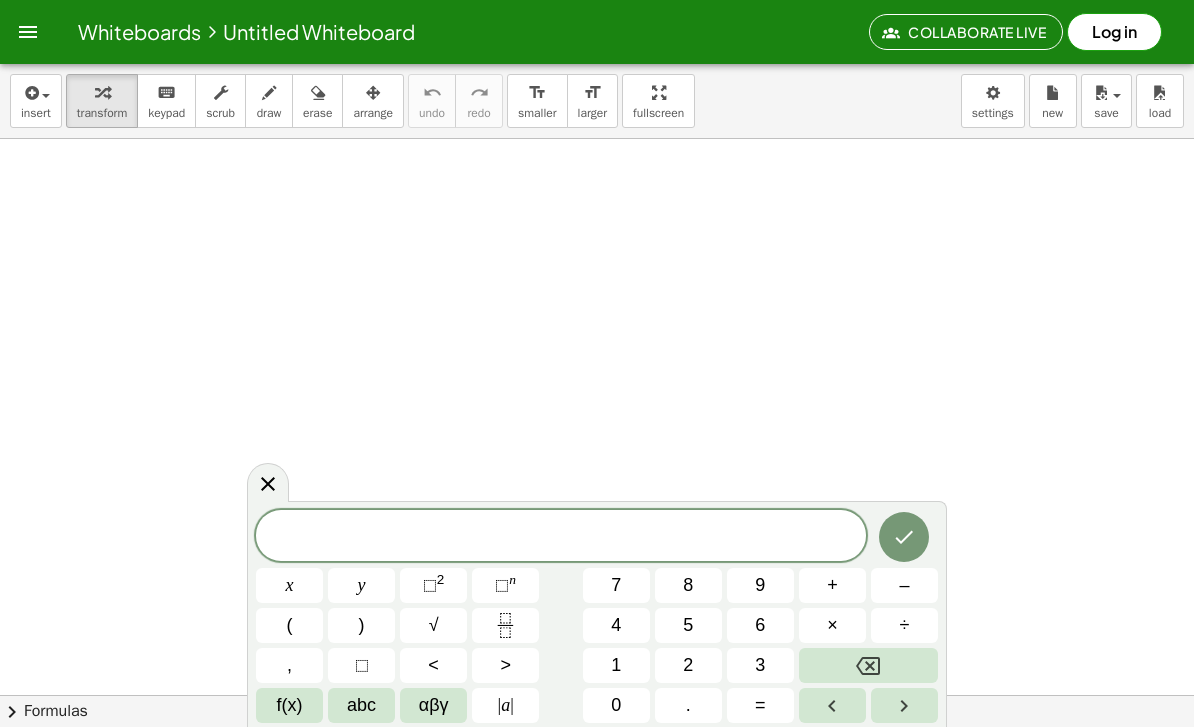 click on "3" at bounding box center [760, 665] 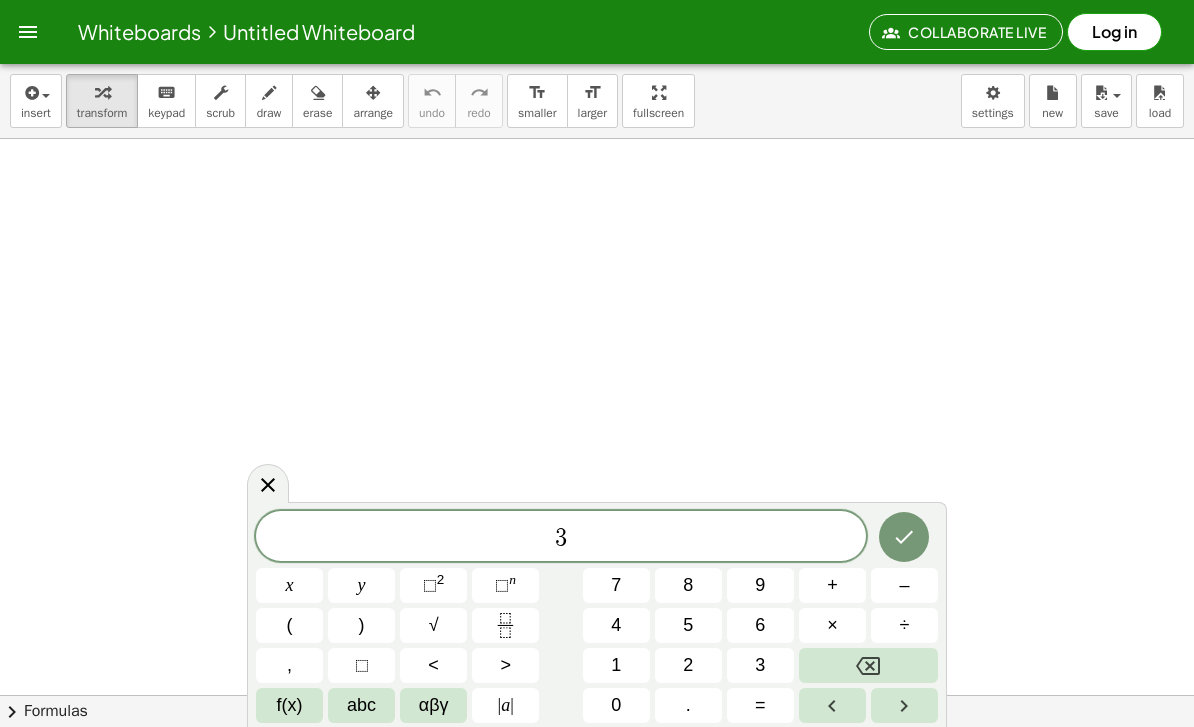 click on "x" at bounding box center [289, 585] 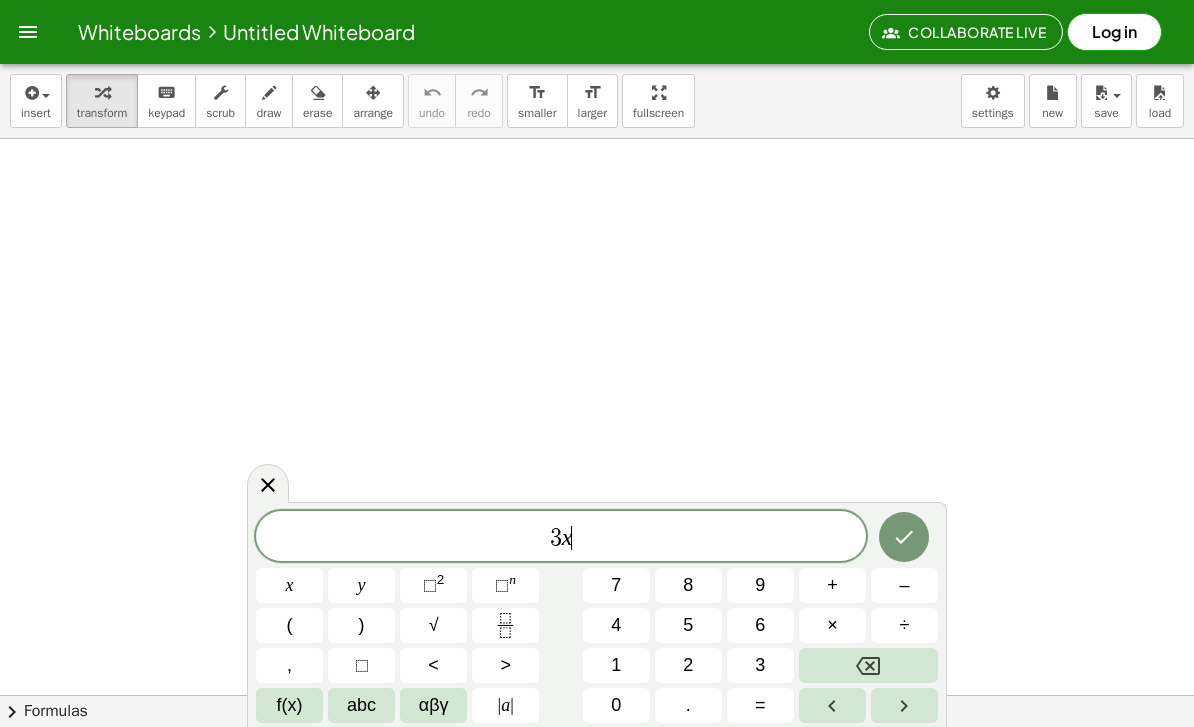 click on "–" at bounding box center [904, 585] 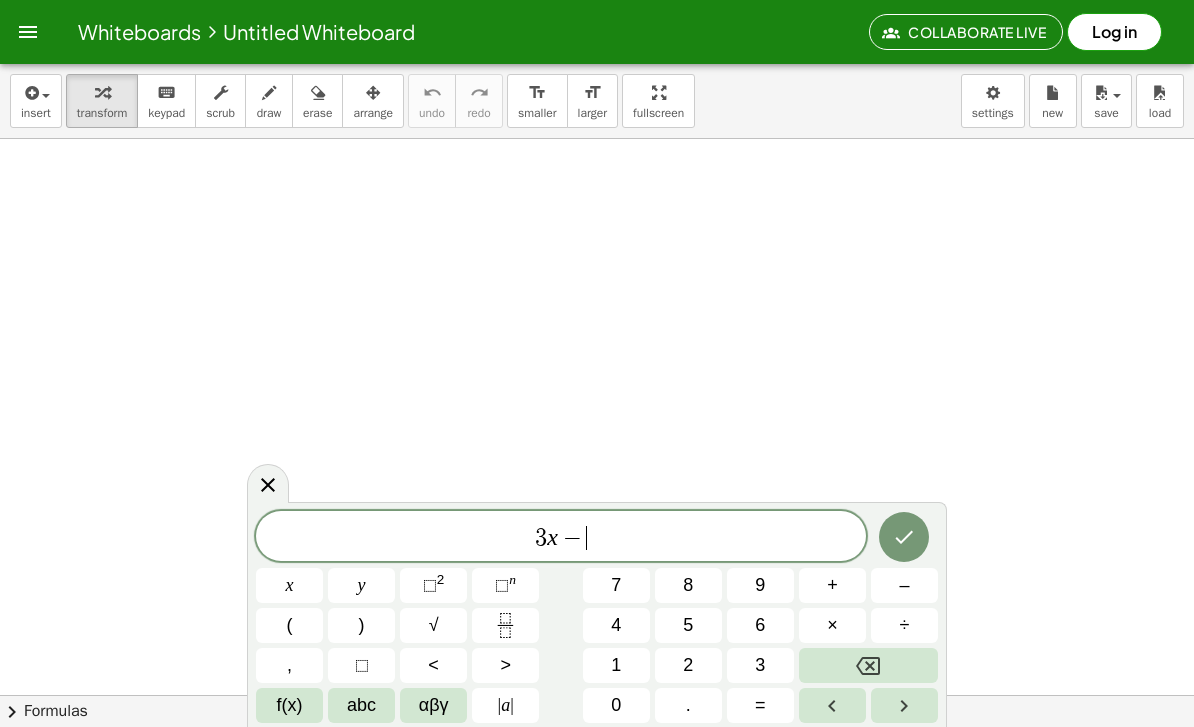 click on "1" at bounding box center (616, 665) 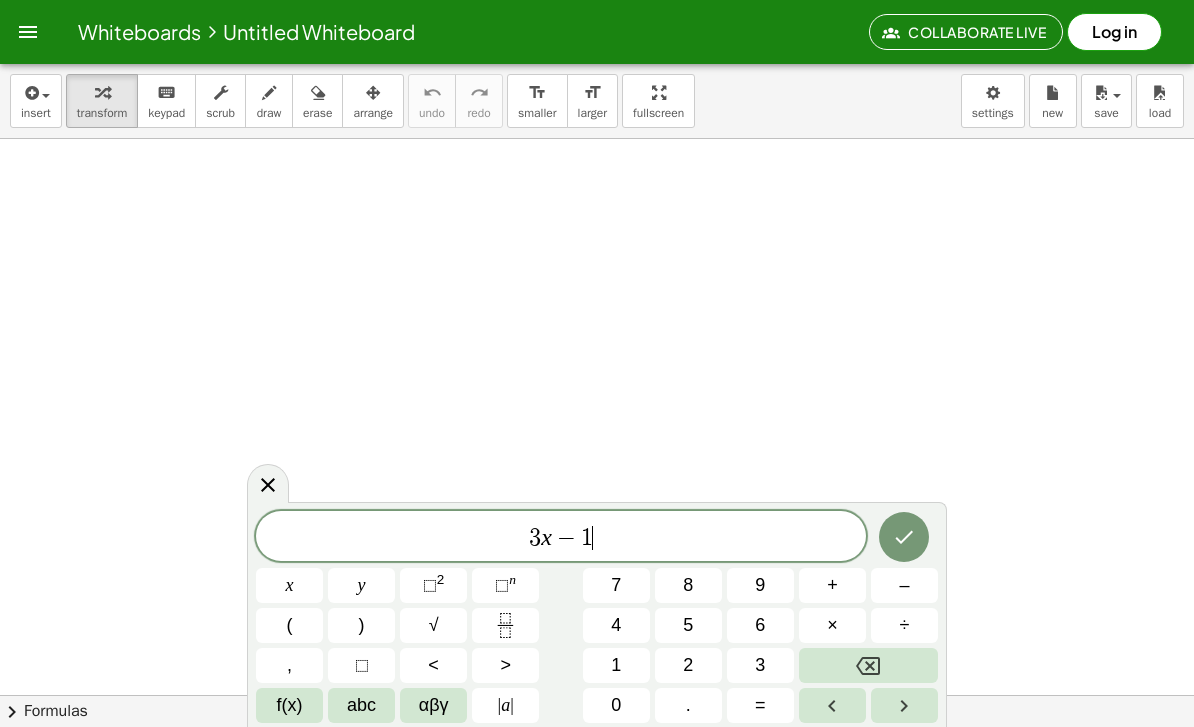 click on "2" at bounding box center (688, 665) 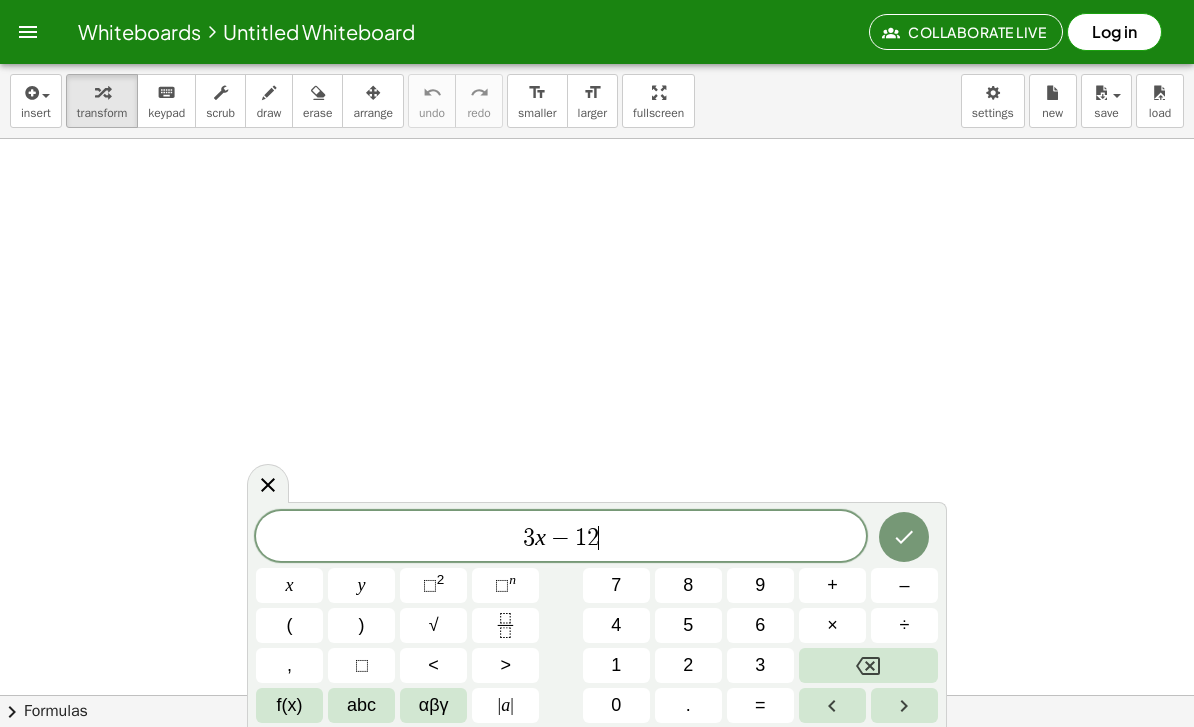 click on "=" at bounding box center (760, 705) 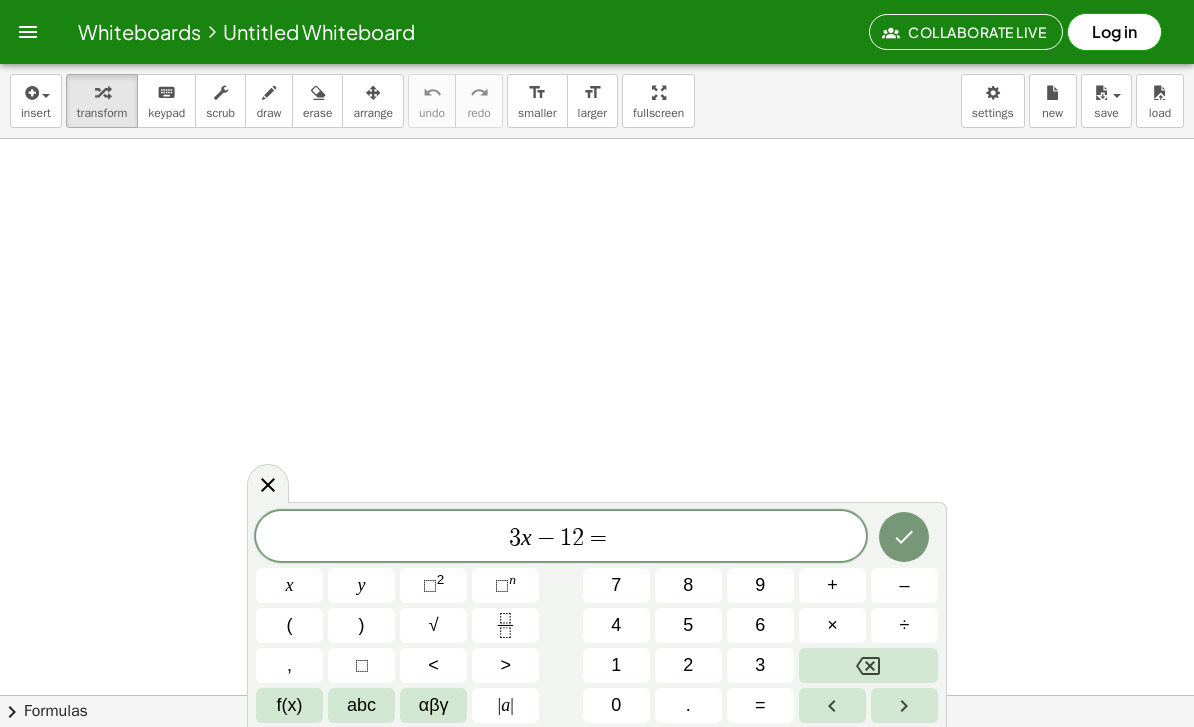 click on "–" at bounding box center [904, 585] 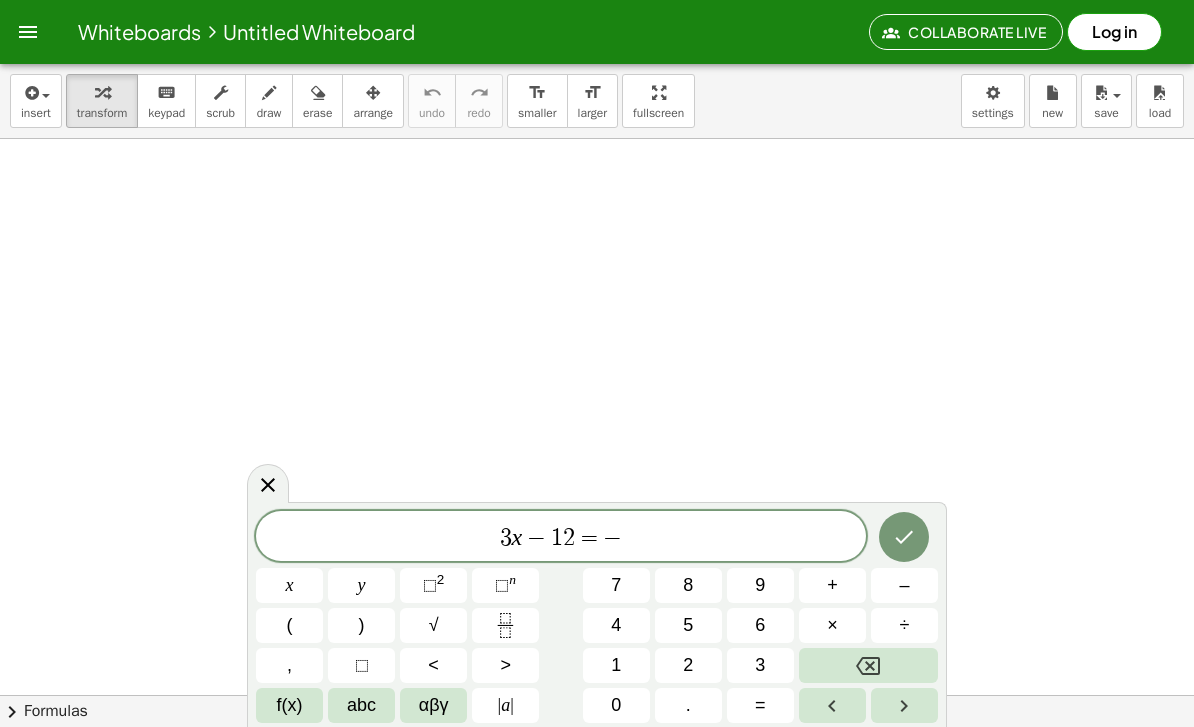 click on "2" at bounding box center (688, 665) 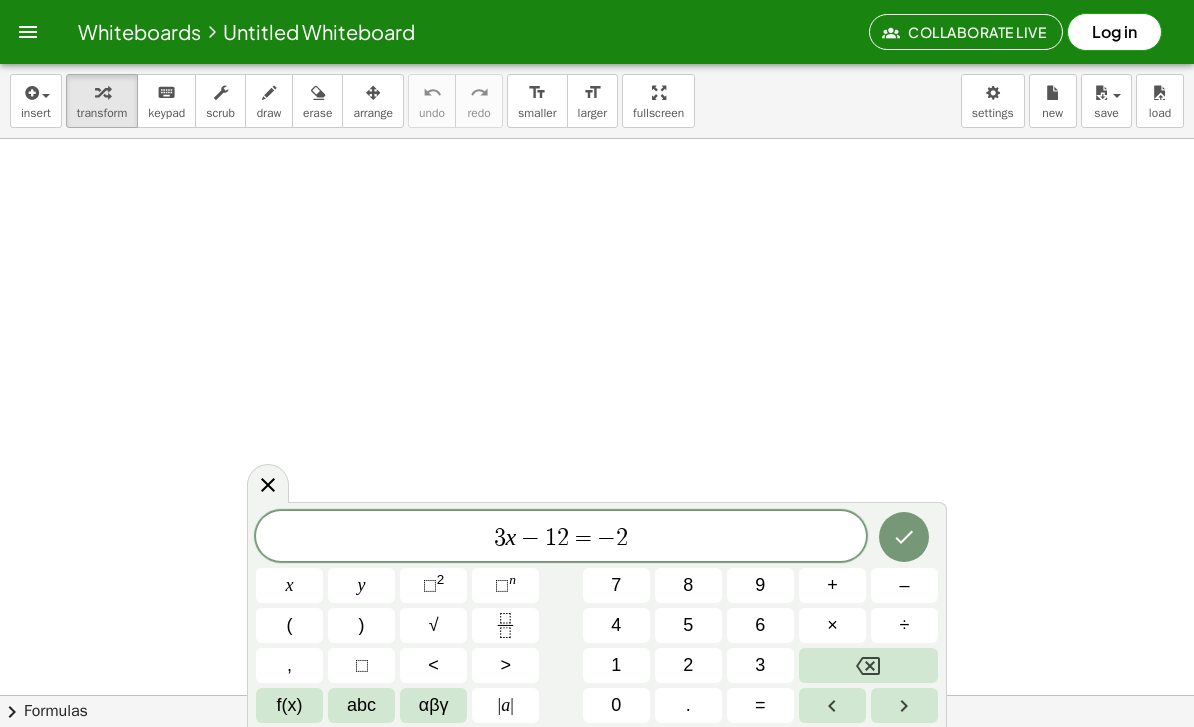 click on "x" at bounding box center [289, 585] 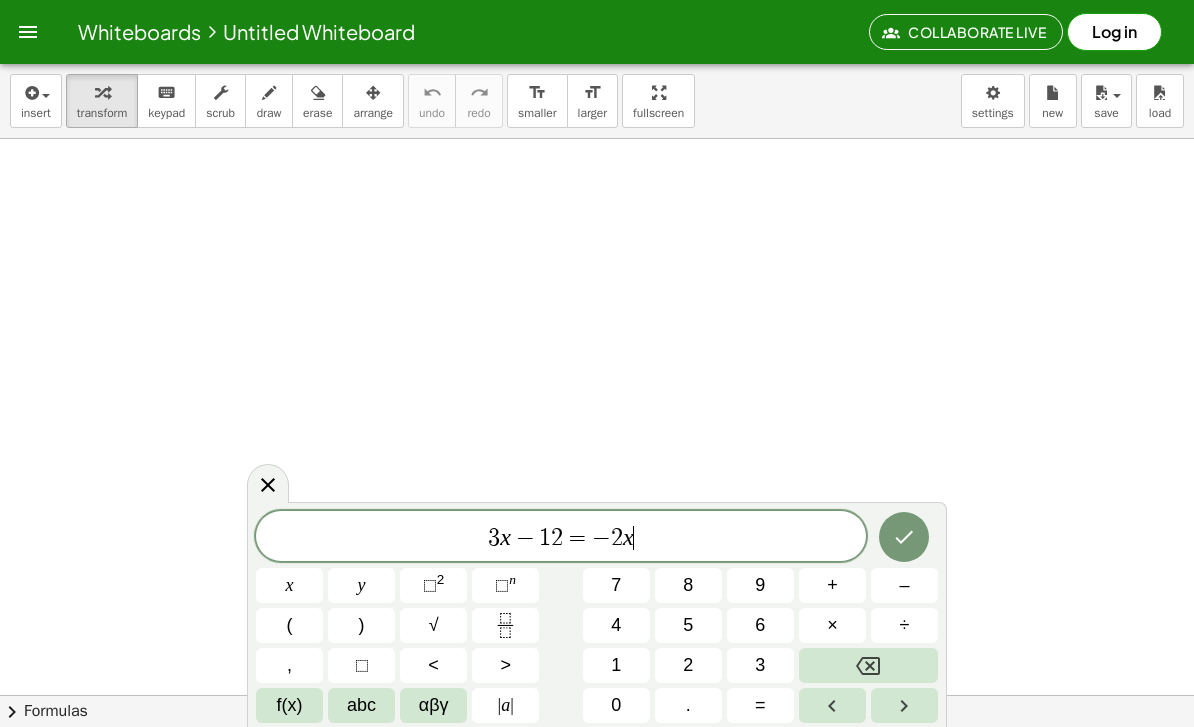 click on "+" at bounding box center (832, 585) 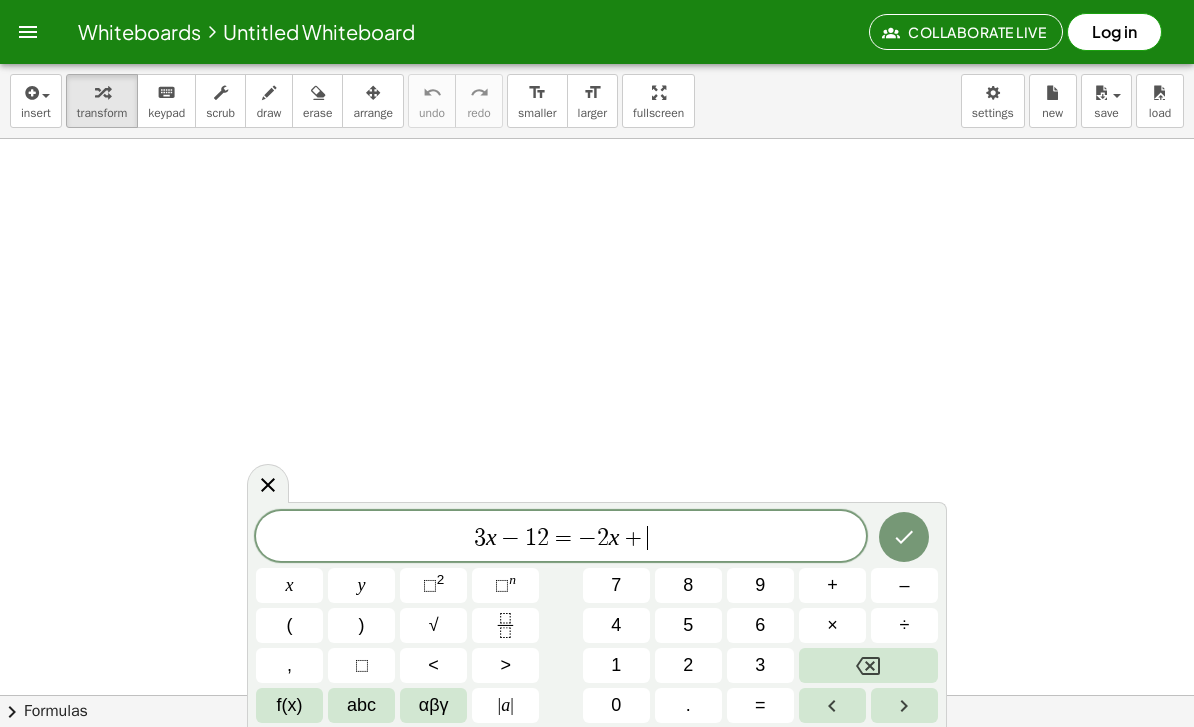 click on "3" at bounding box center (760, 665) 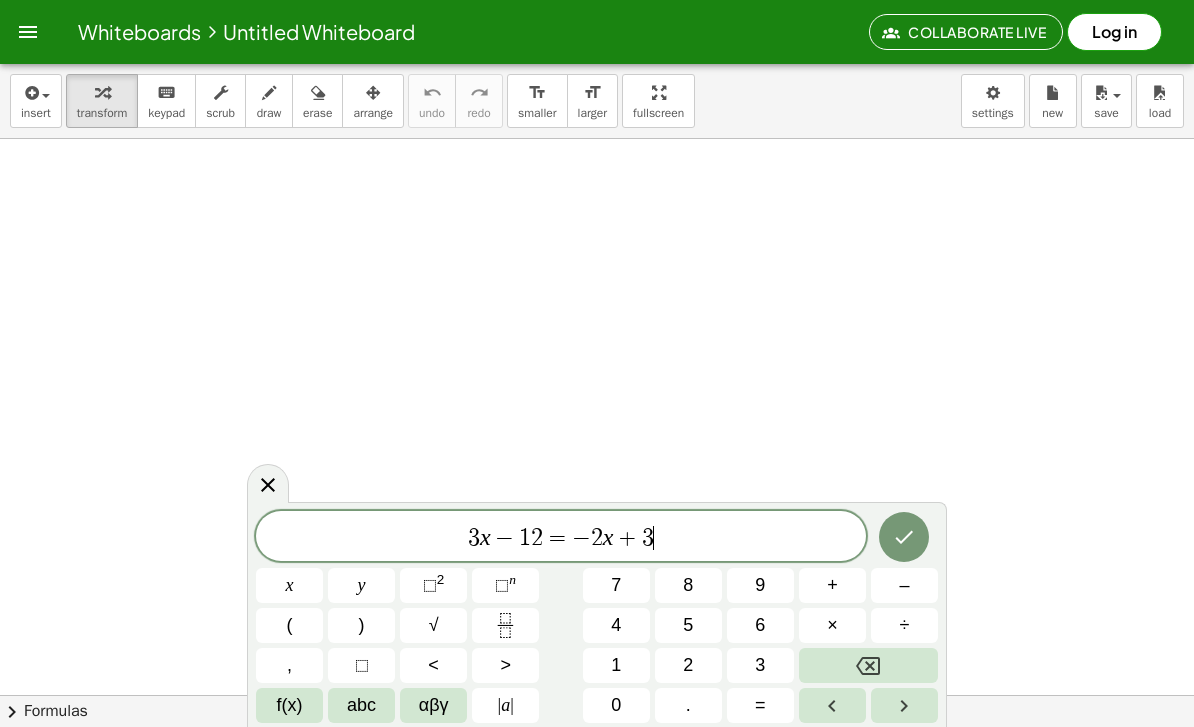 click 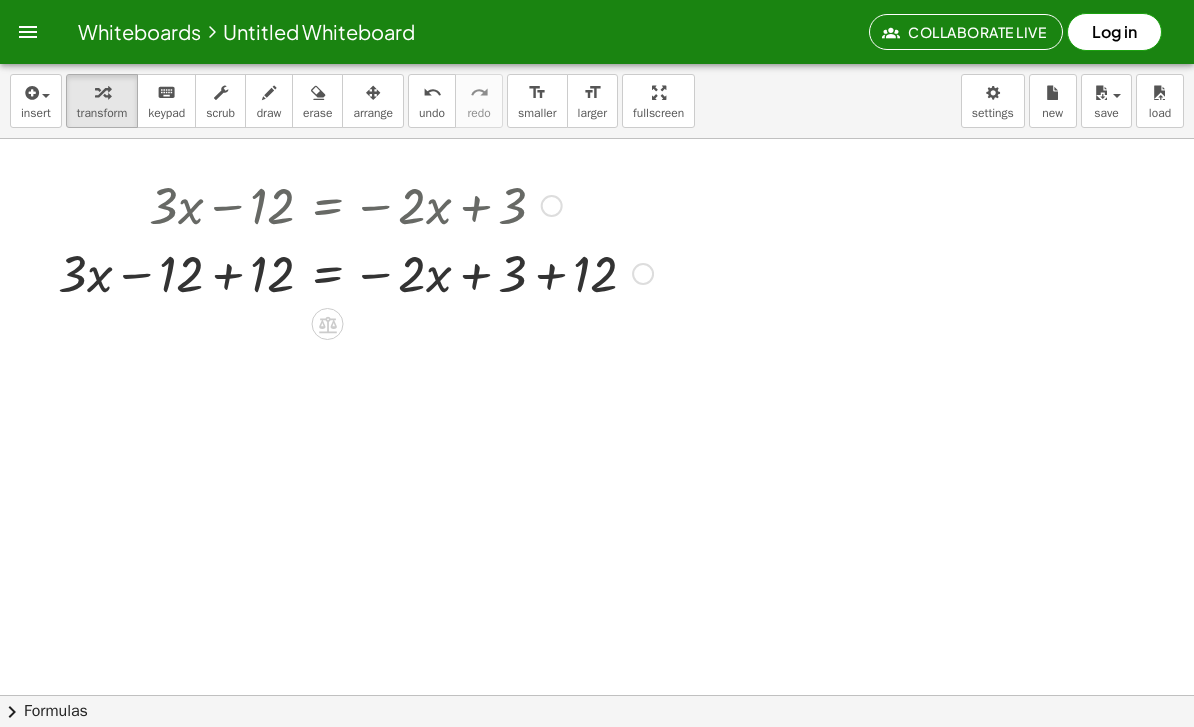 scroll, scrollTop: 0, scrollLeft: 0, axis: both 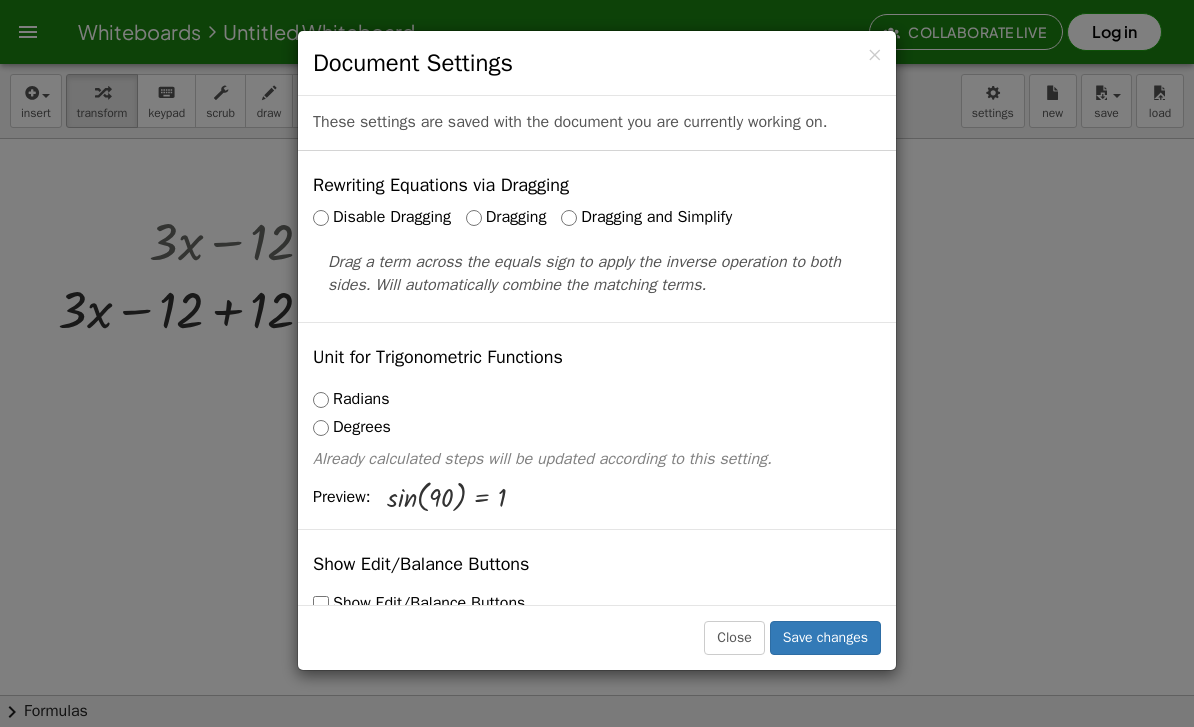 click on "Save changes" at bounding box center [825, 638] 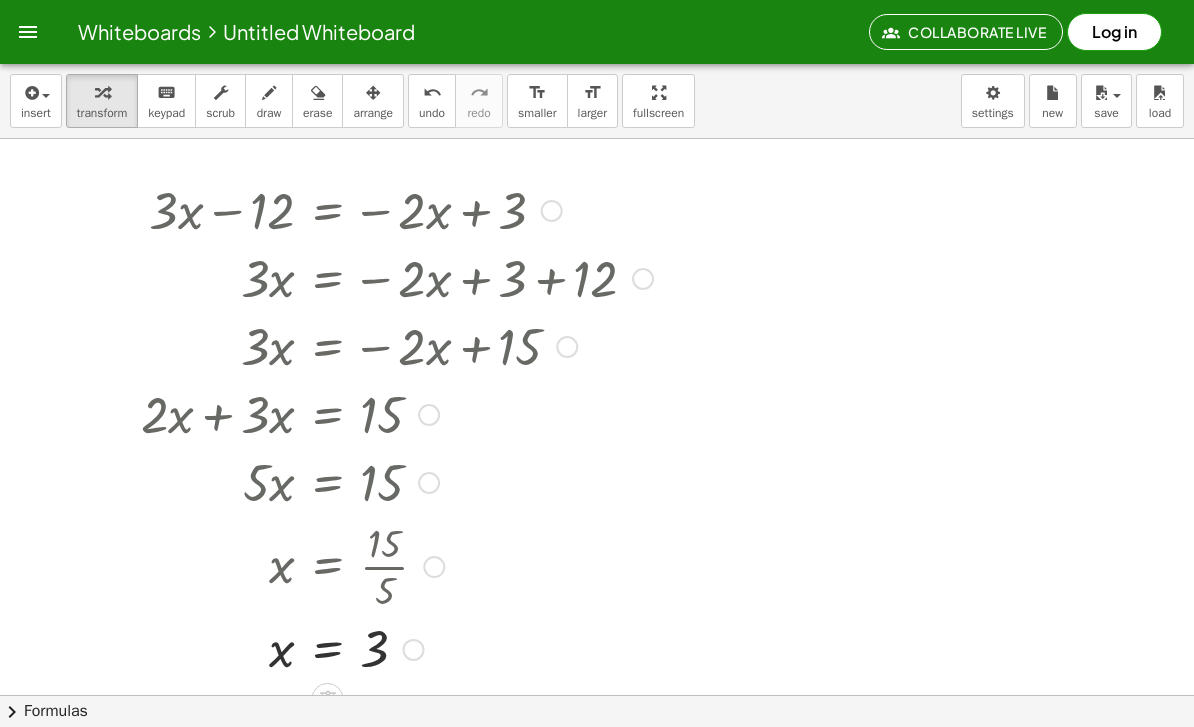 scroll, scrollTop: 43, scrollLeft: 0, axis: vertical 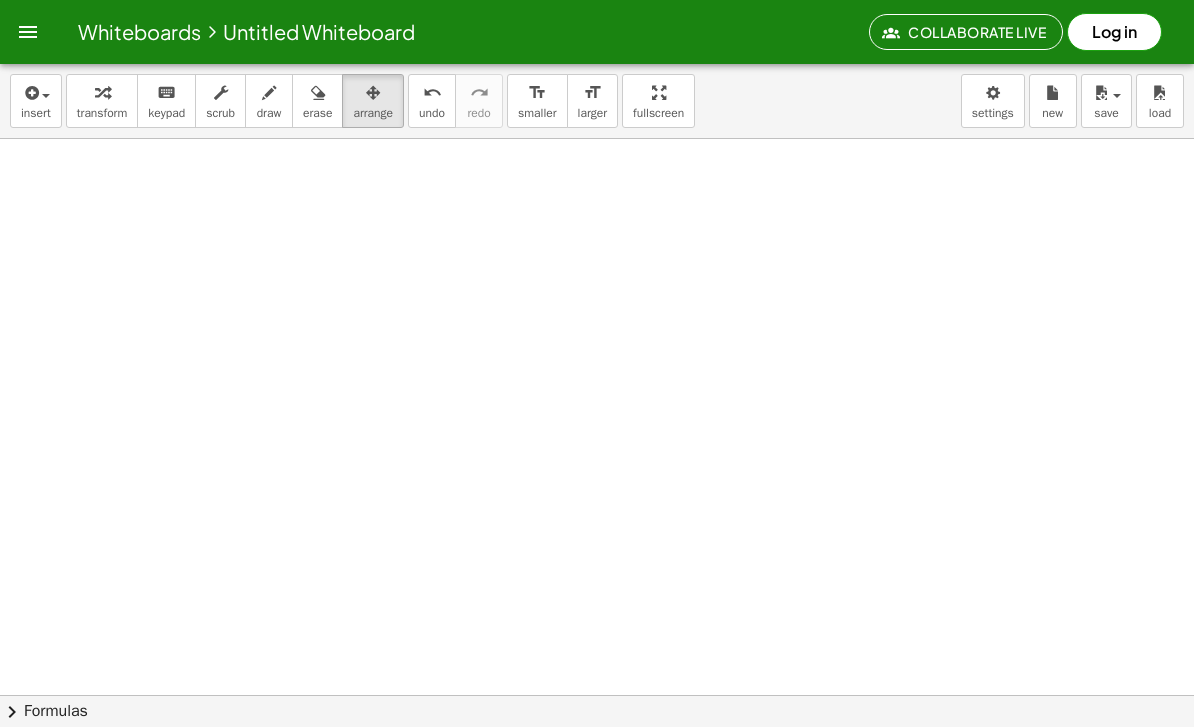 click at bounding box center (41, 95) 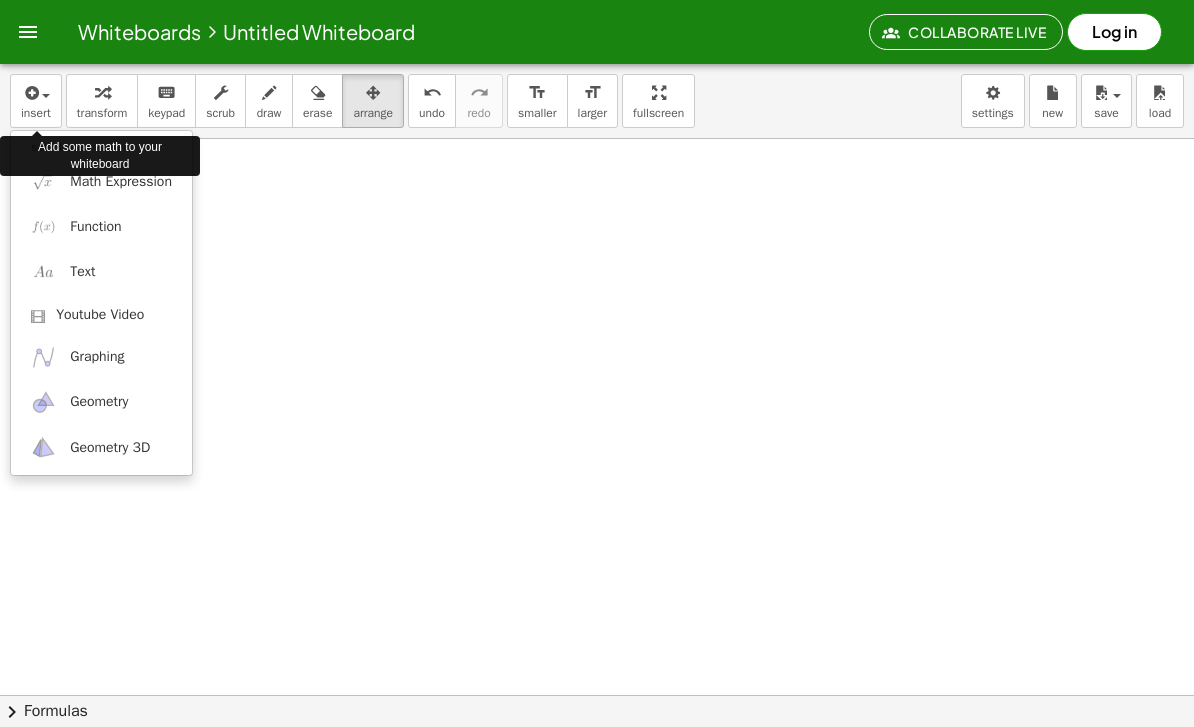 click on "Math Expression" at bounding box center [121, 182] 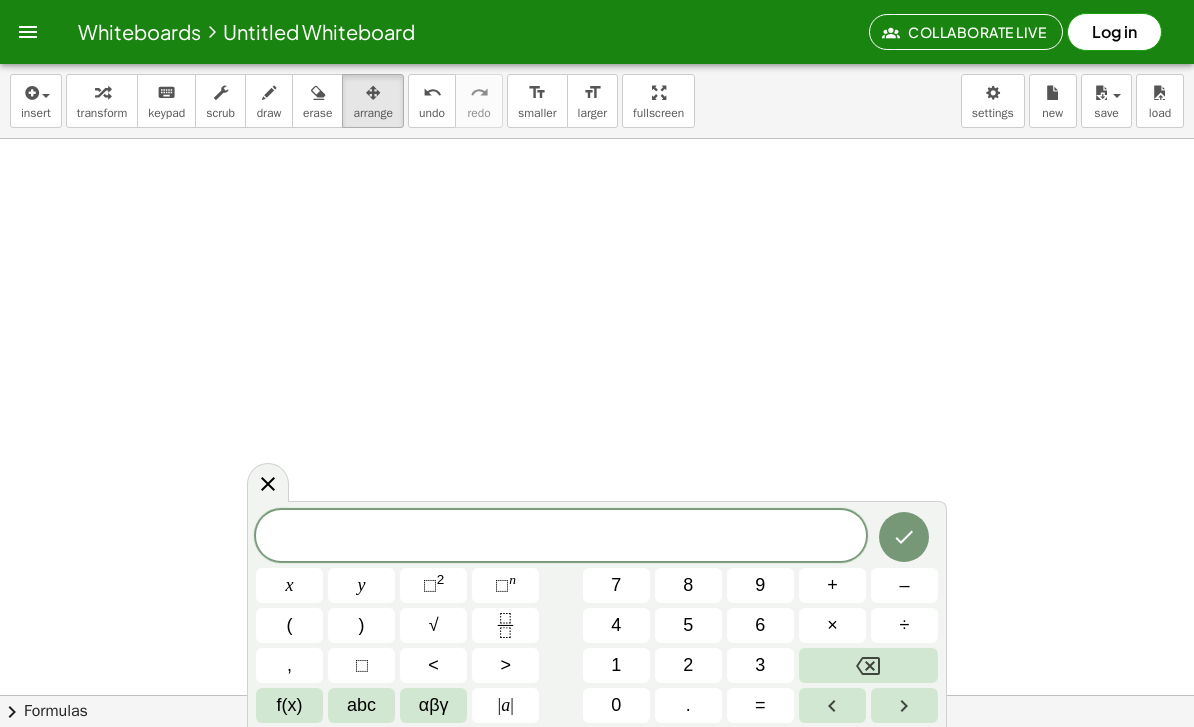 click on "2" at bounding box center [688, 665] 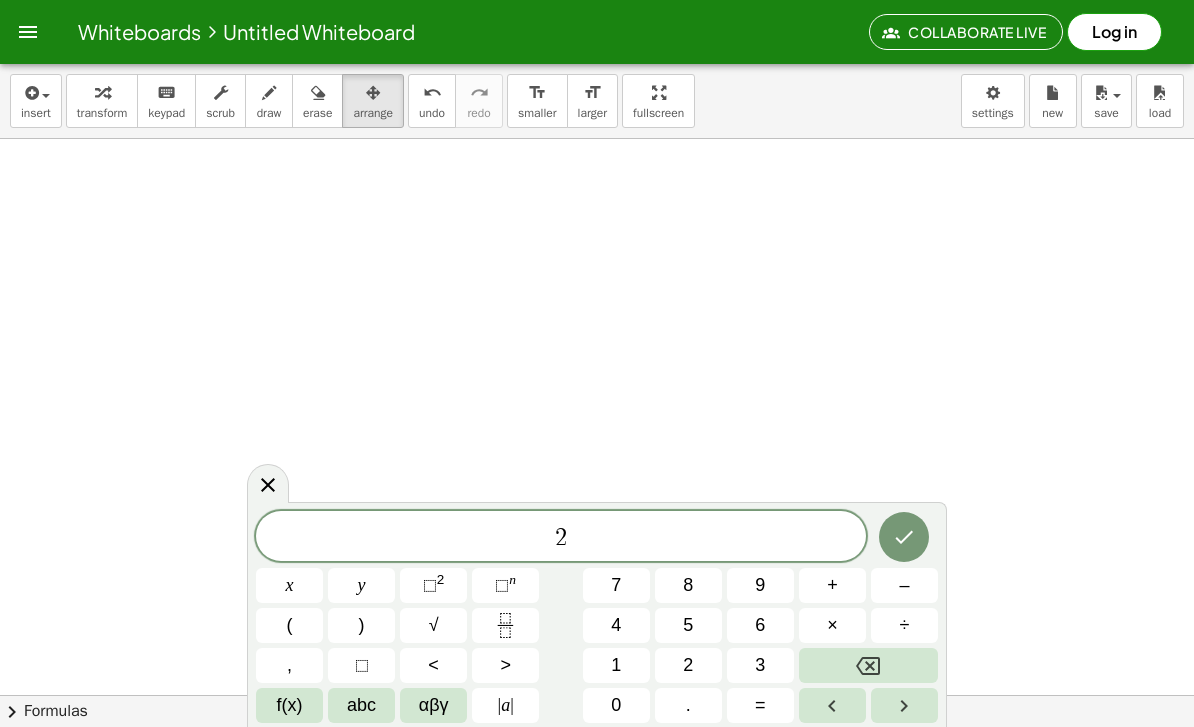 click on "x" at bounding box center (289, 585) 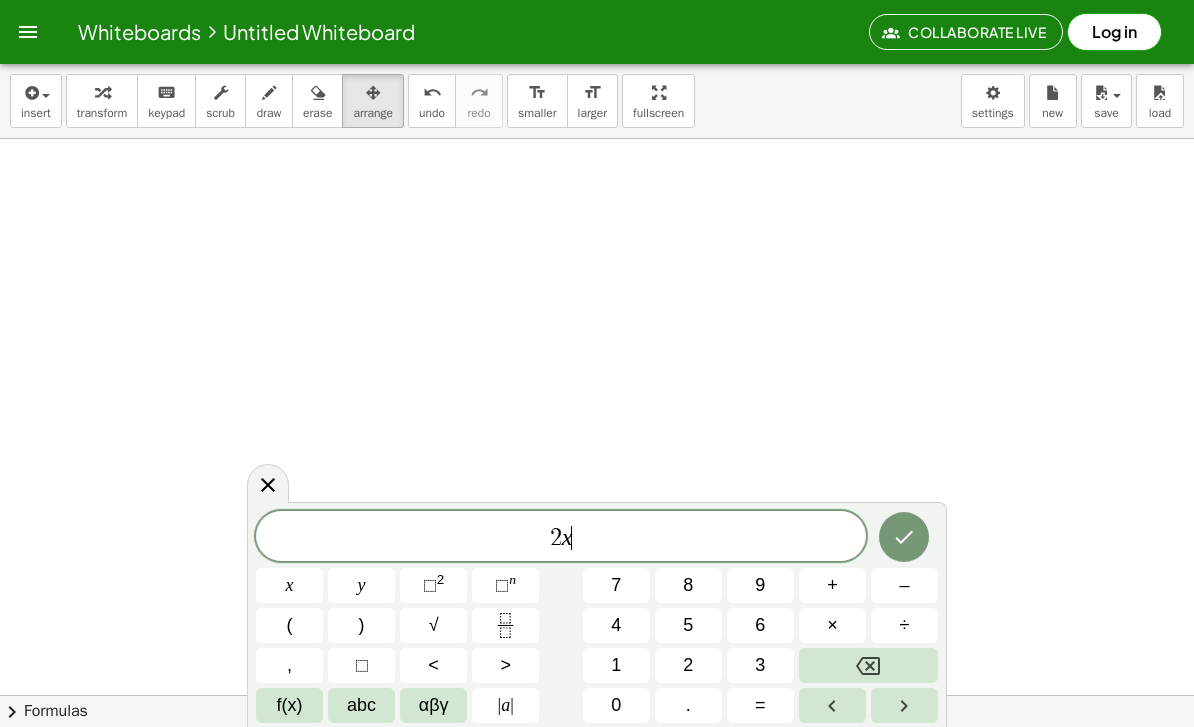 click on "–" at bounding box center (904, 585) 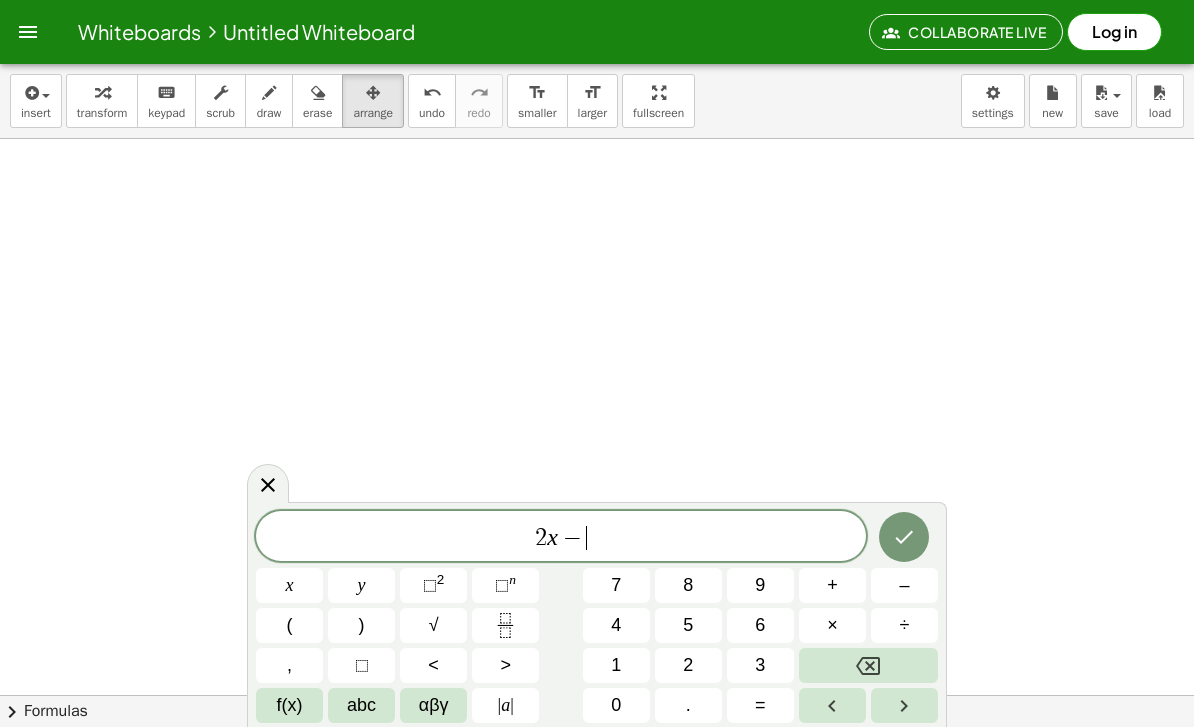 click at bounding box center (868, 665) 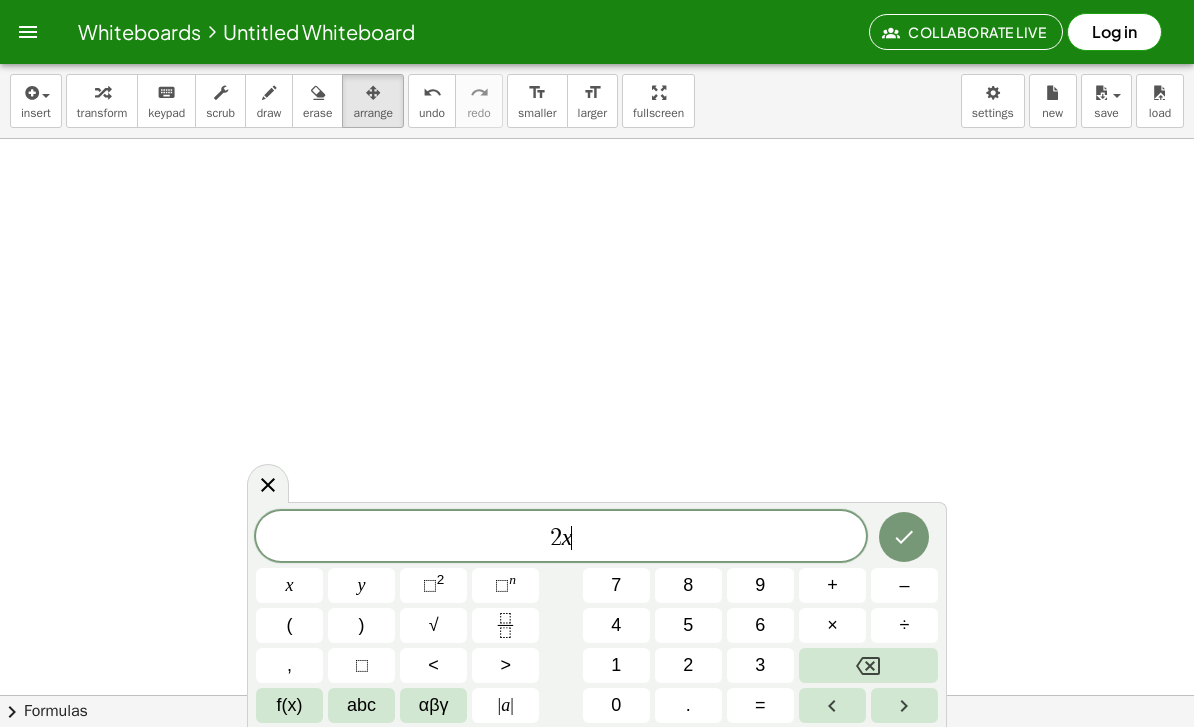 click at bounding box center [868, 665] 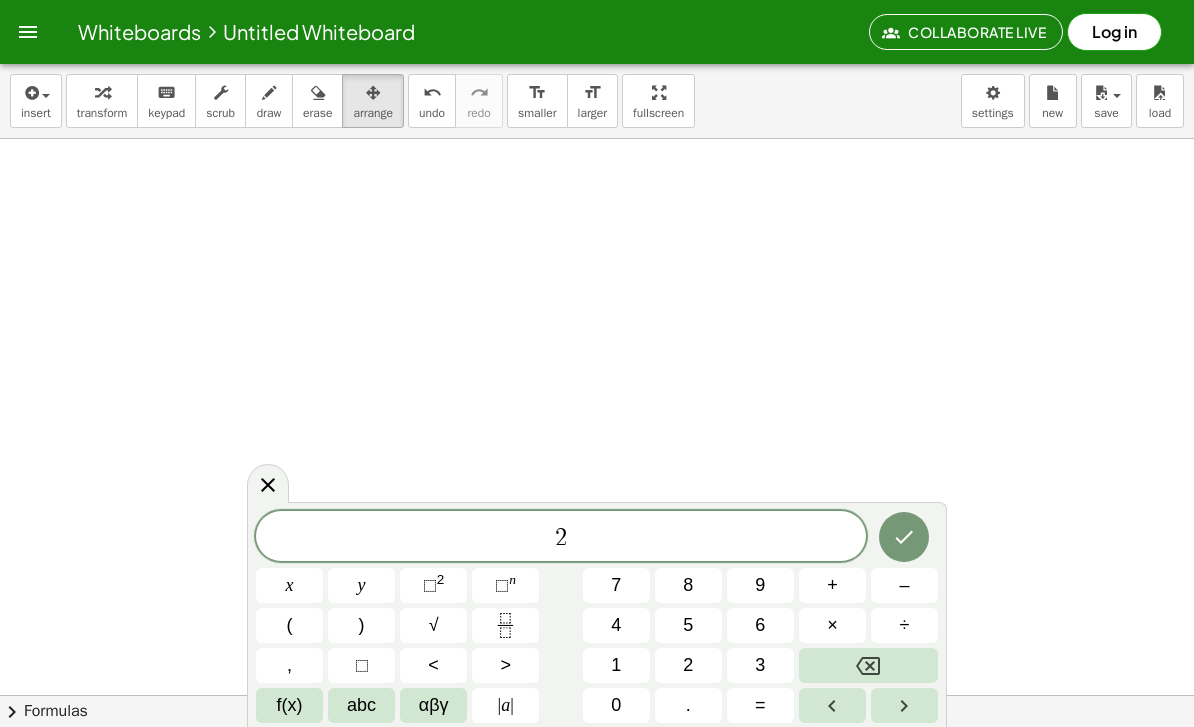 click on "x" at bounding box center [290, 585] 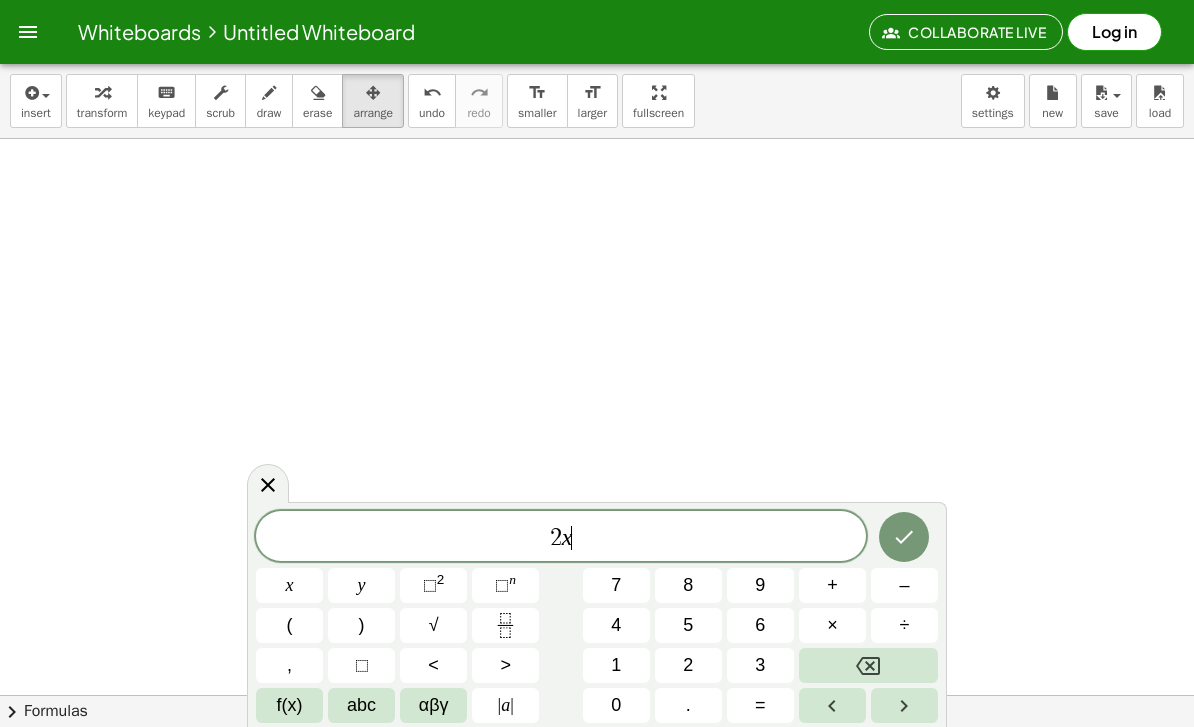 click on "⬚ 2" at bounding box center (433, 585) 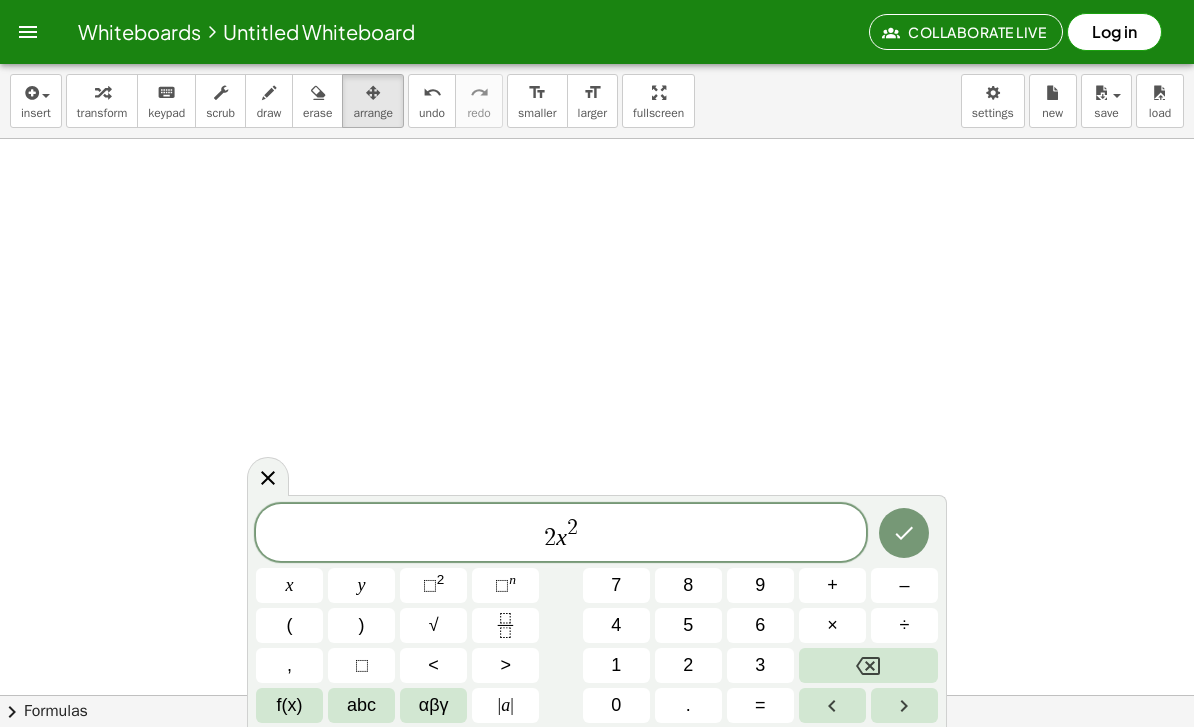 click on "–" at bounding box center [904, 585] 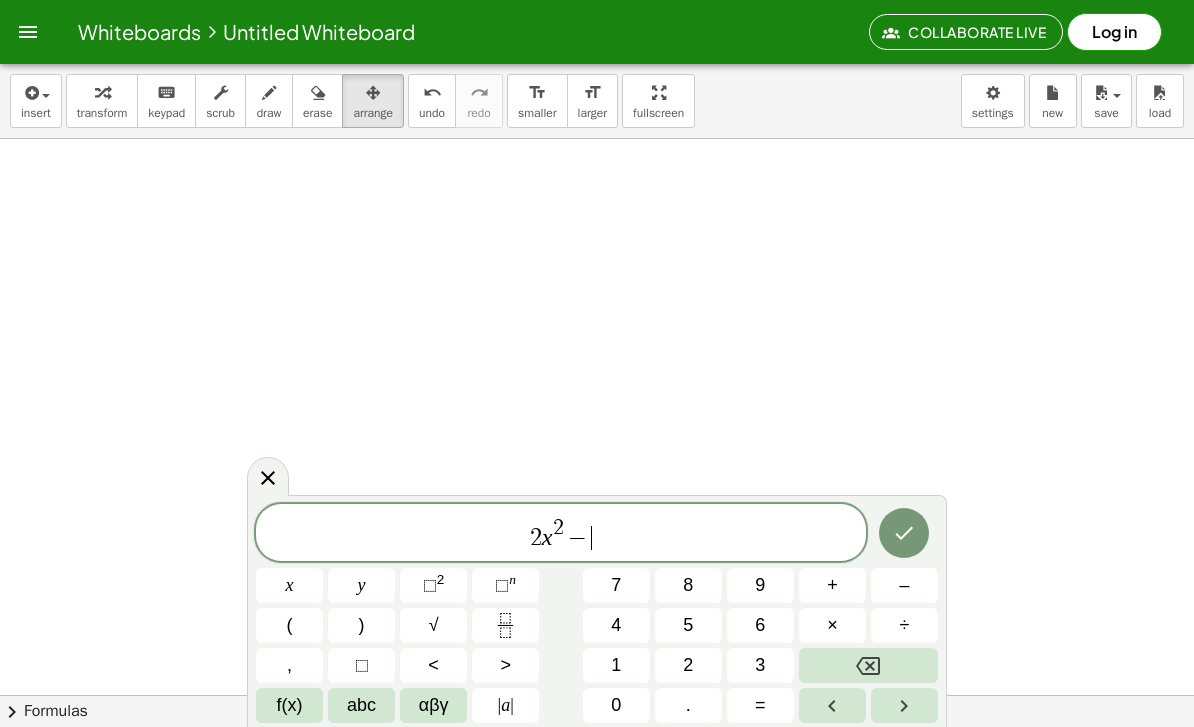 click on "6" at bounding box center [760, 625] 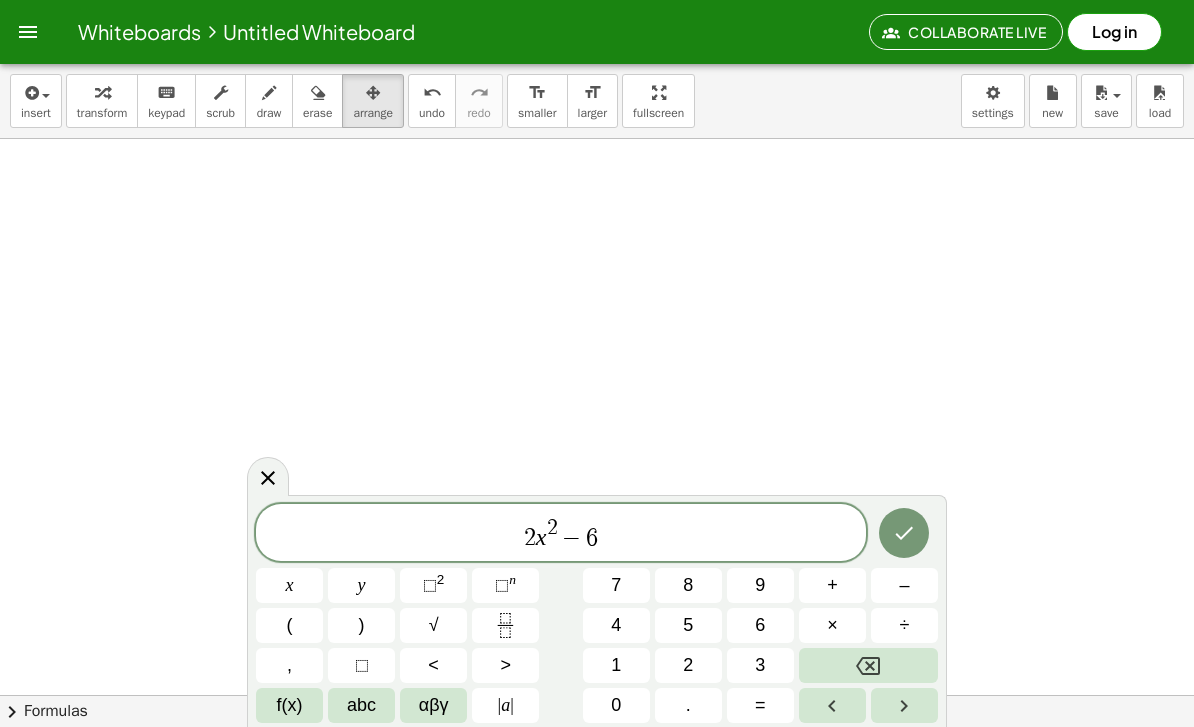 click on "x" at bounding box center (290, 585) 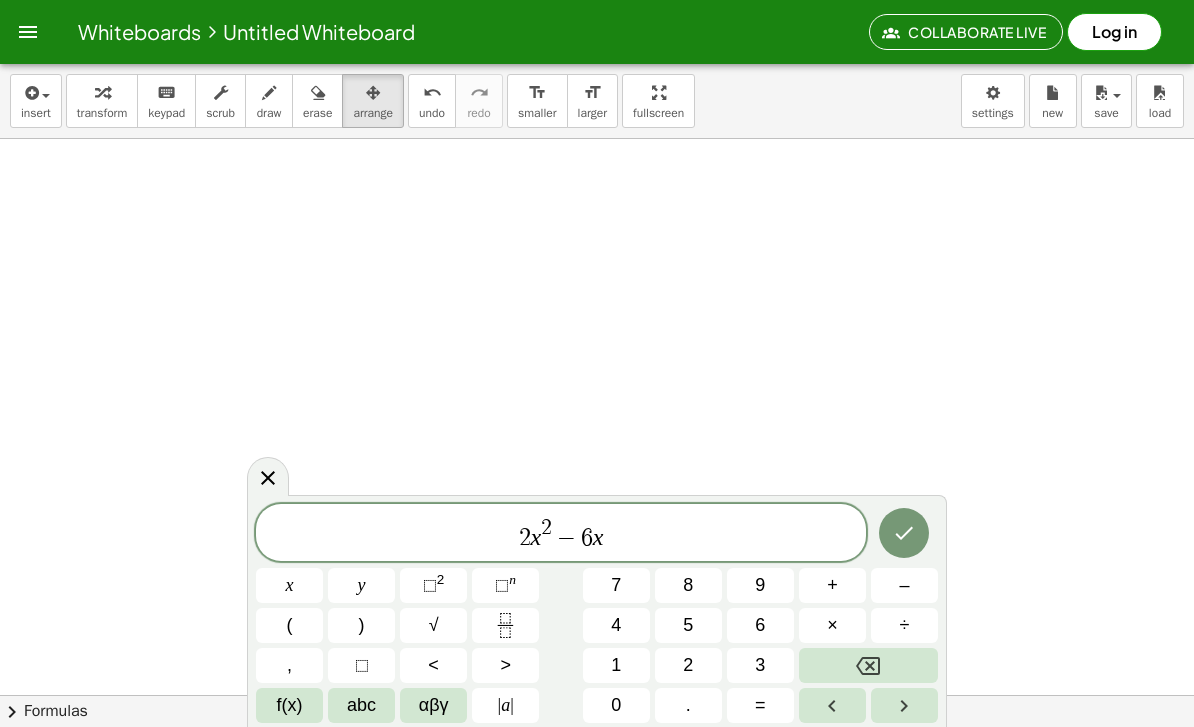 click on "–" at bounding box center [904, 585] 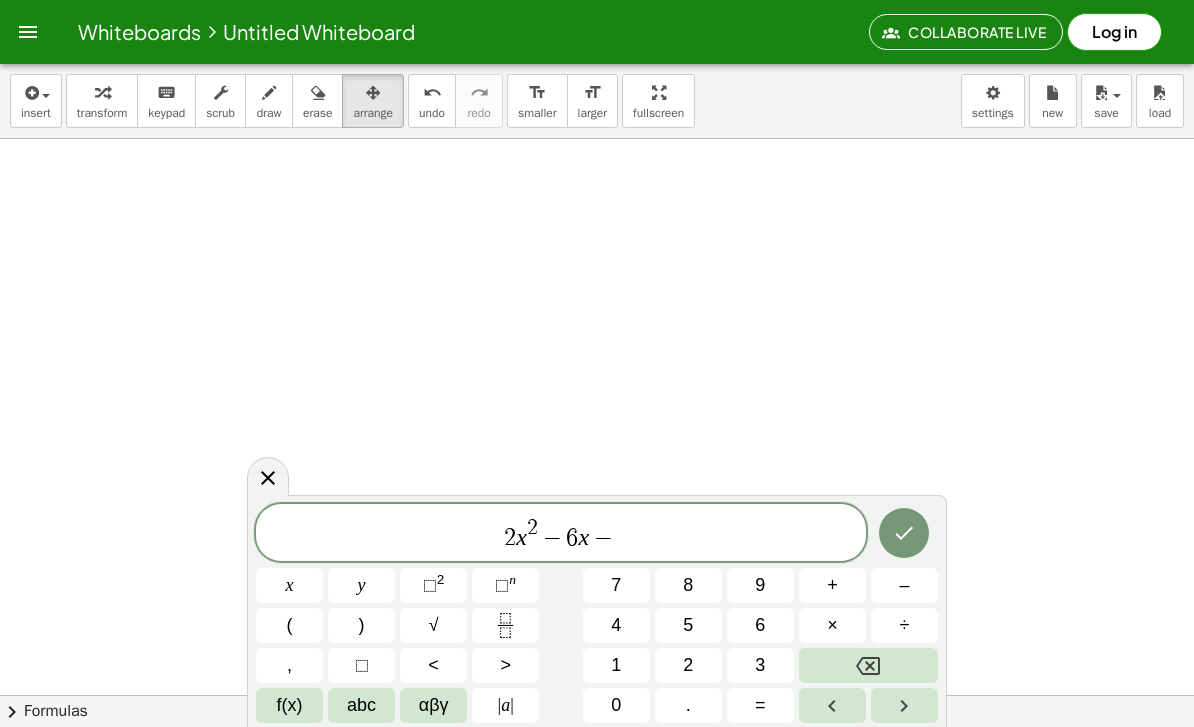 click on "8" at bounding box center [688, 585] 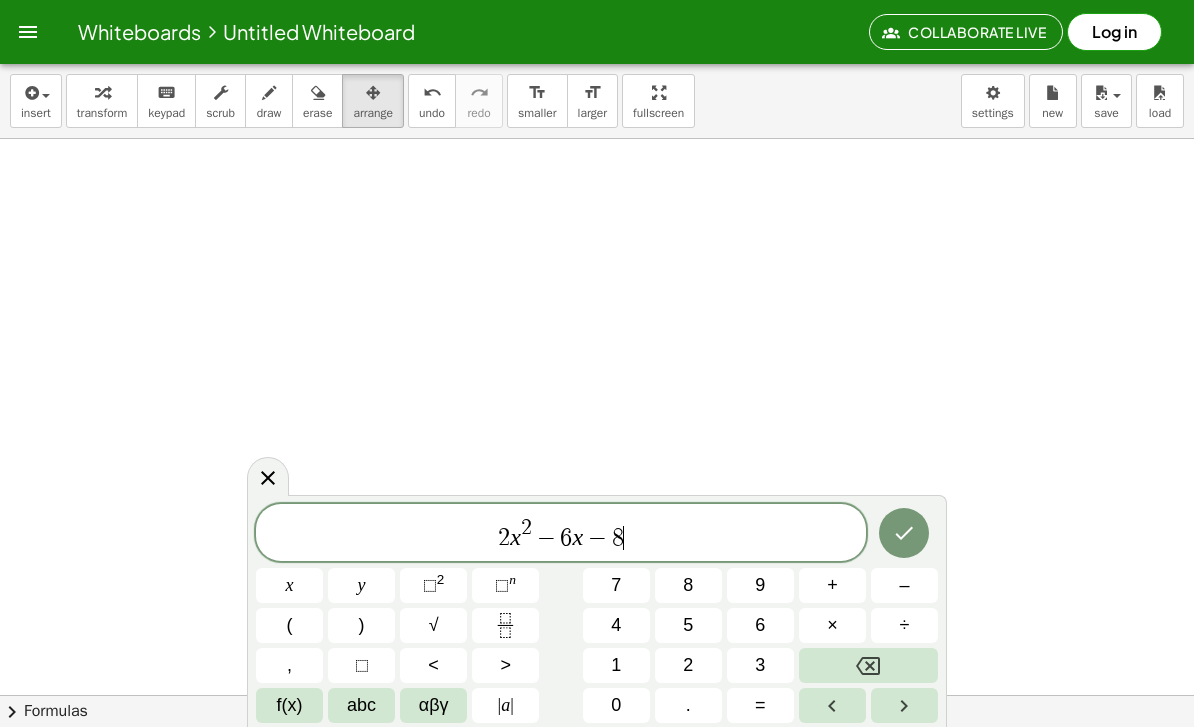 click on "=" at bounding box center (760, 705) 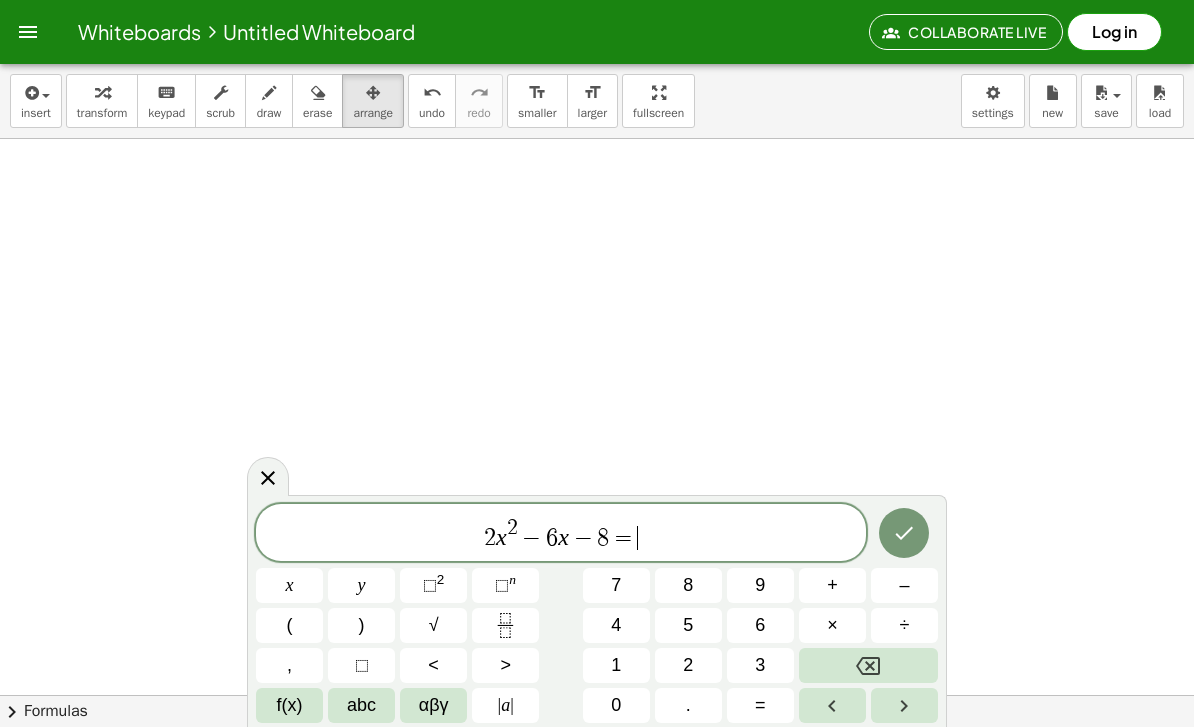 click on "0" at bounding box center (616, 705) 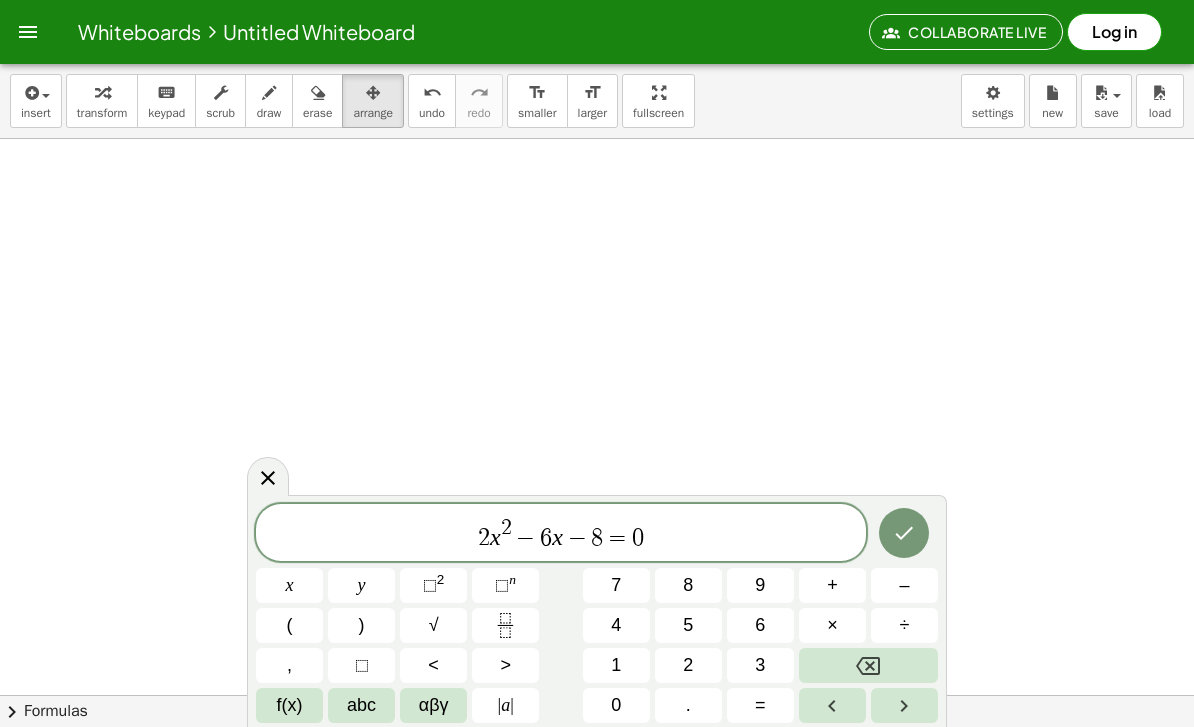 click 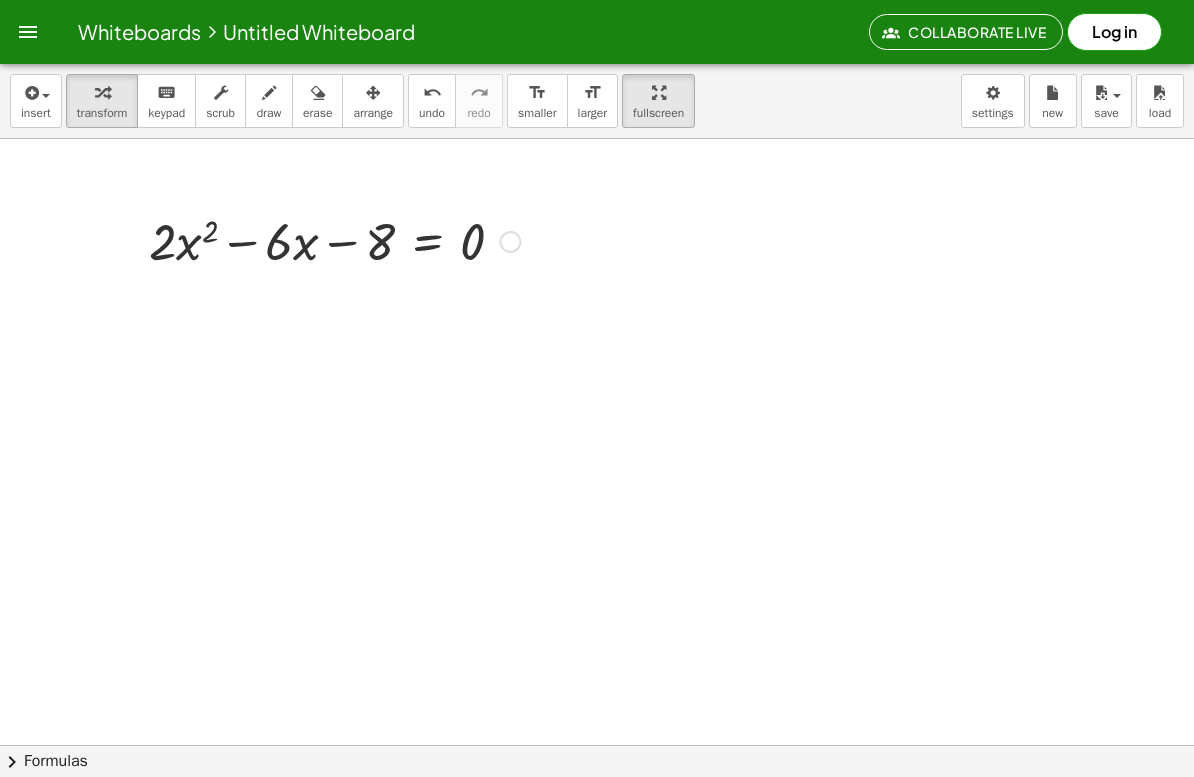 scroll, scrollTop: 10, scrollLeft: 0, axis: vertical 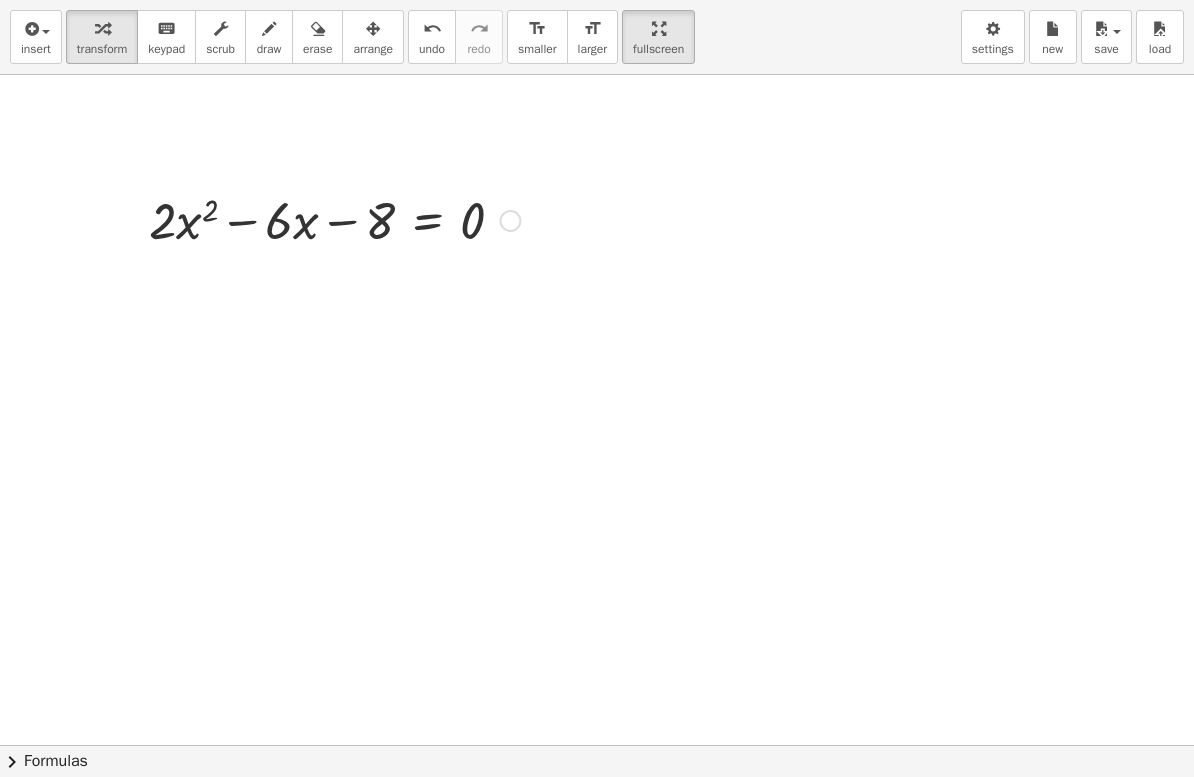 click on "chevron_right  Formulas" 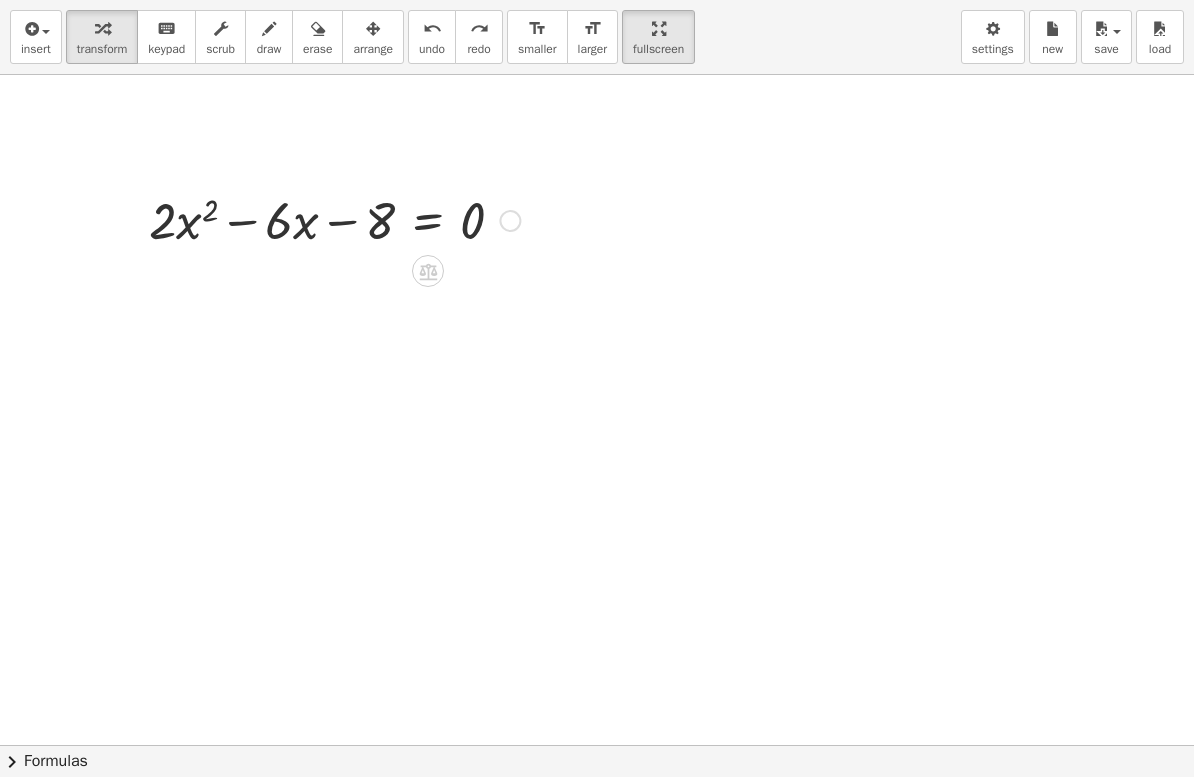 click on "chevron_right  Formulas" 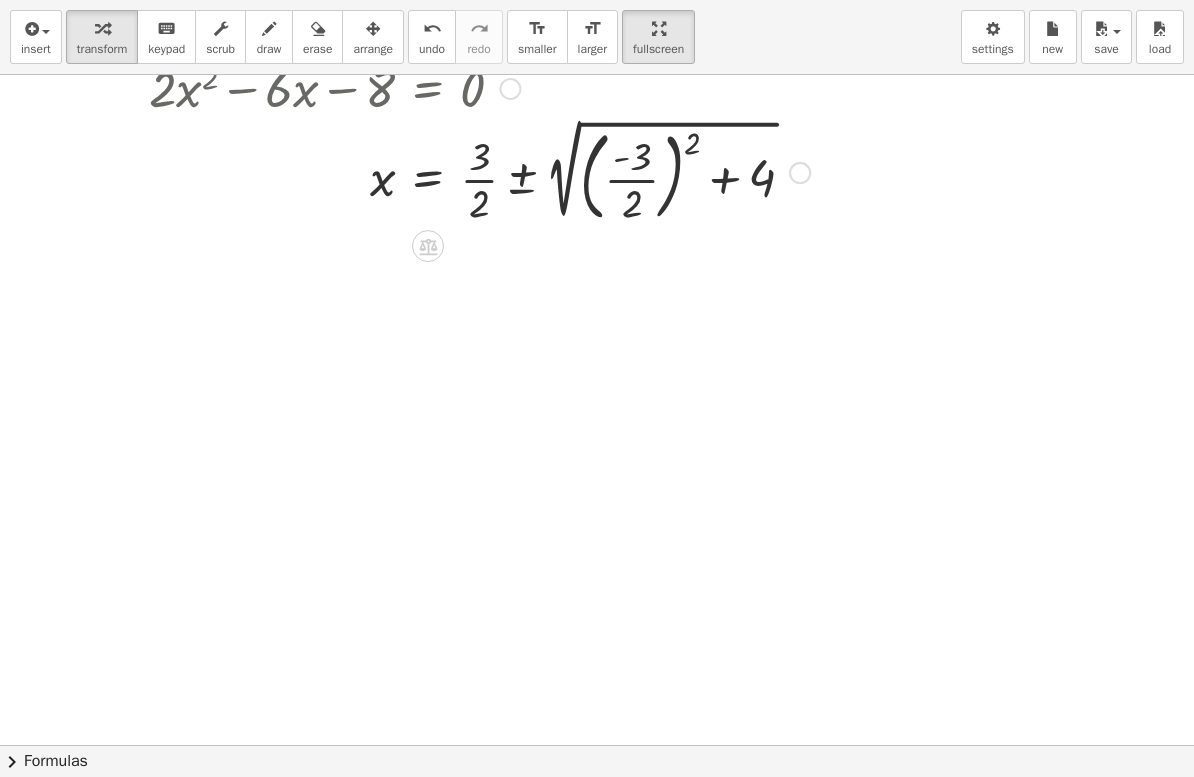 scroll, scrollTop: 133, scrollLeft: 0, axis: vertical 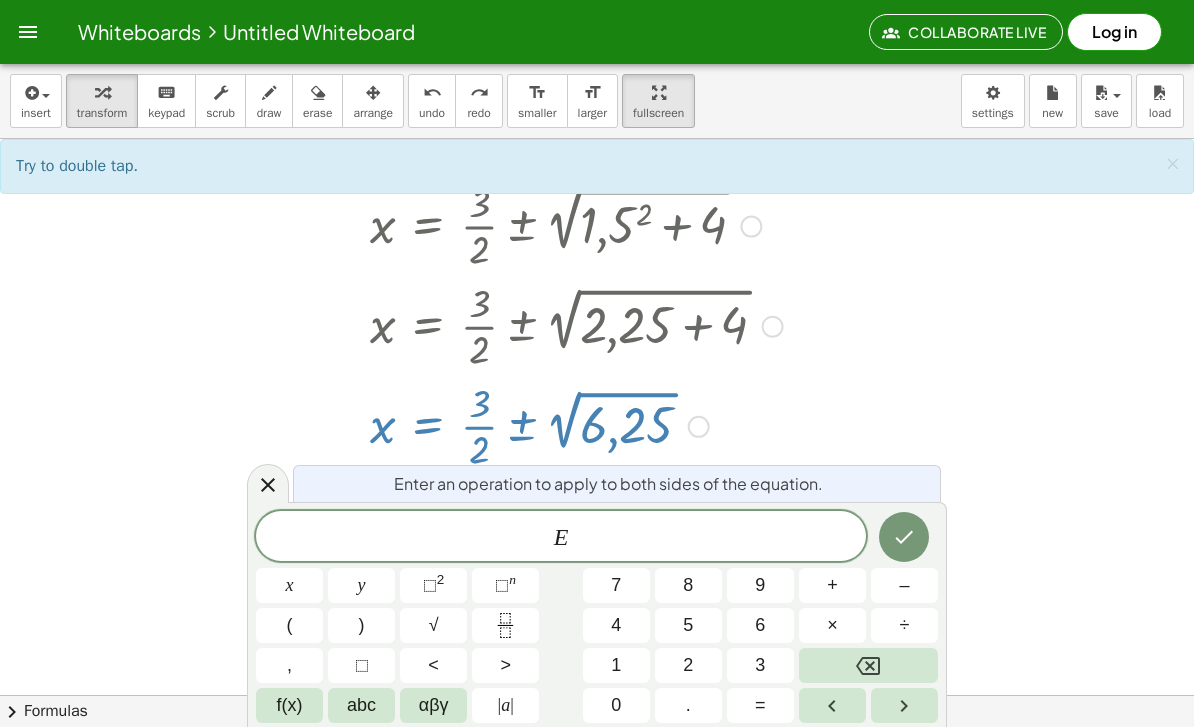 click 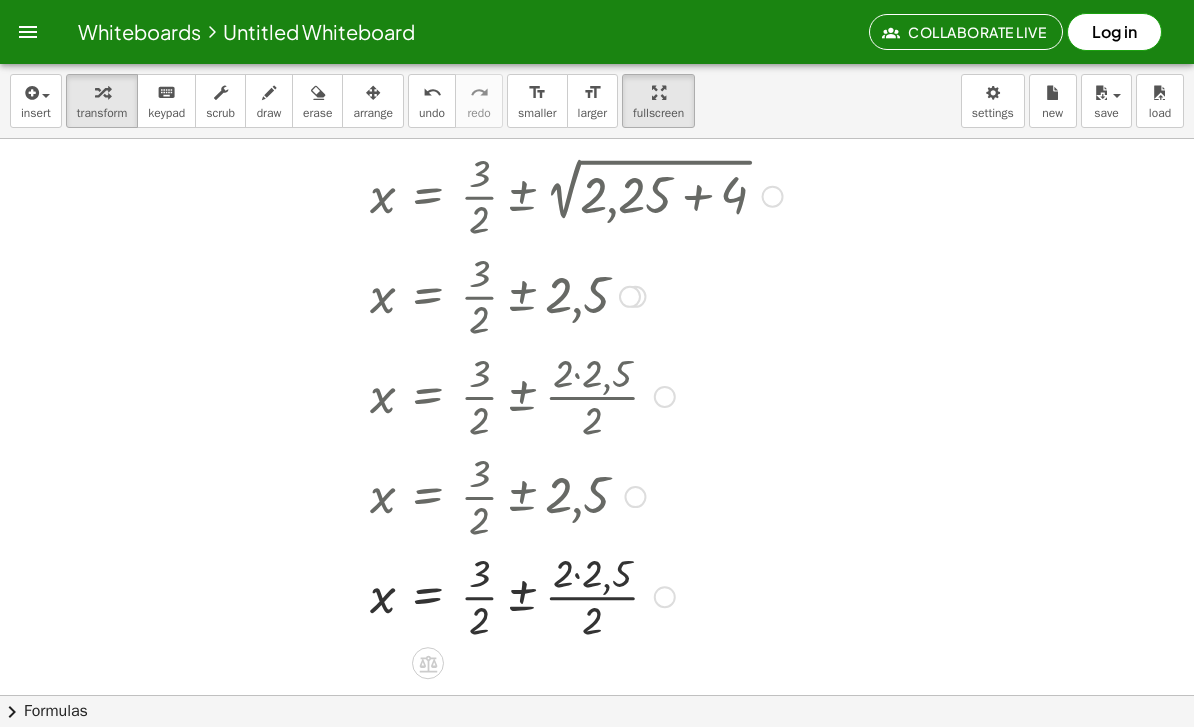 scroll, scrollTop: 581, scrollLeft: 0, axis: vertical 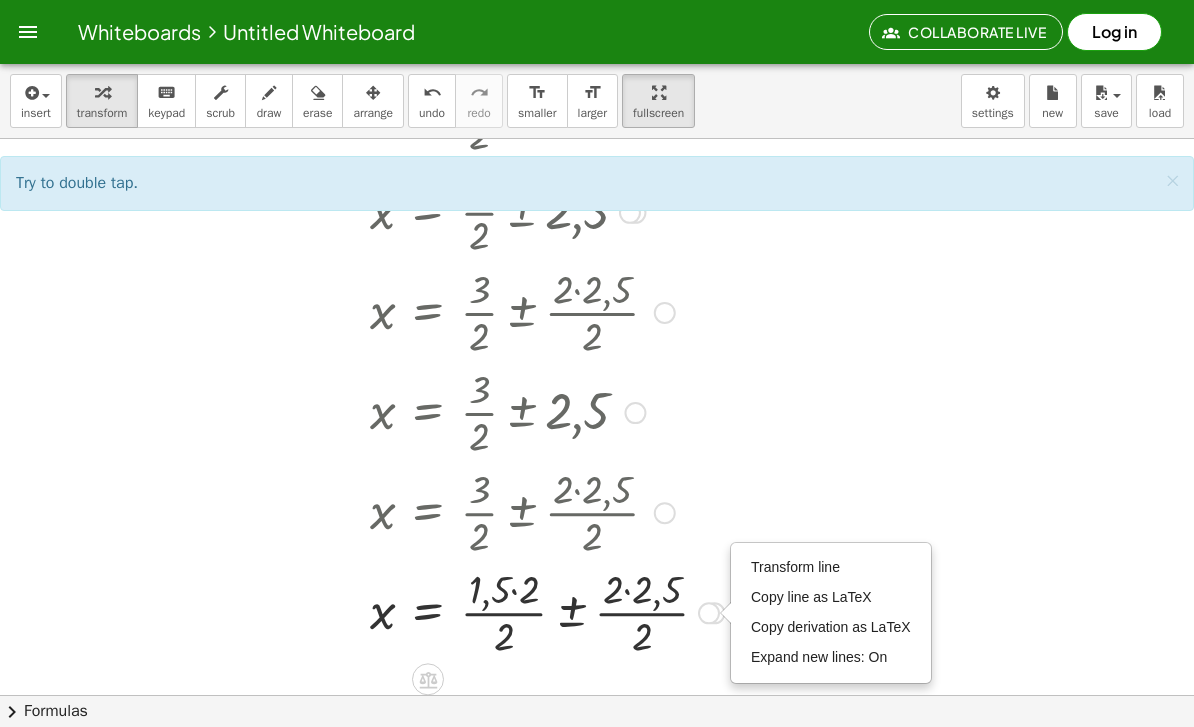 click at bounding box center [491, 411] 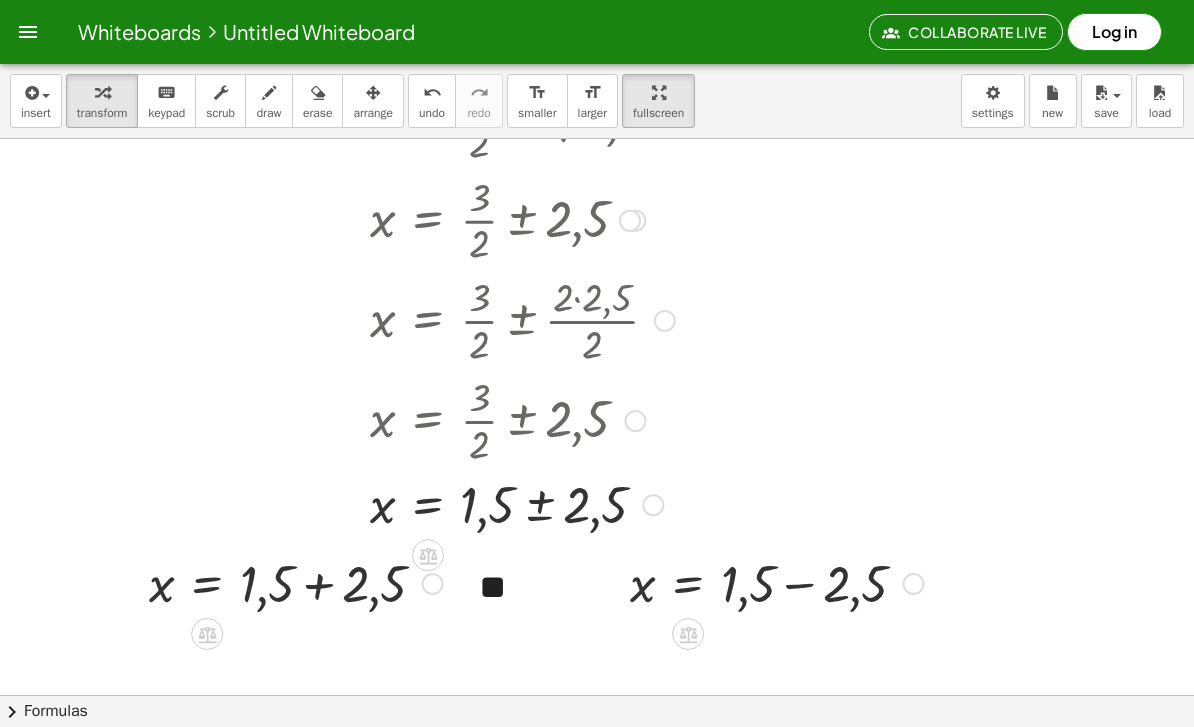 scroll, scrollTop: 609, scrollLeft: 0, axis: vertical 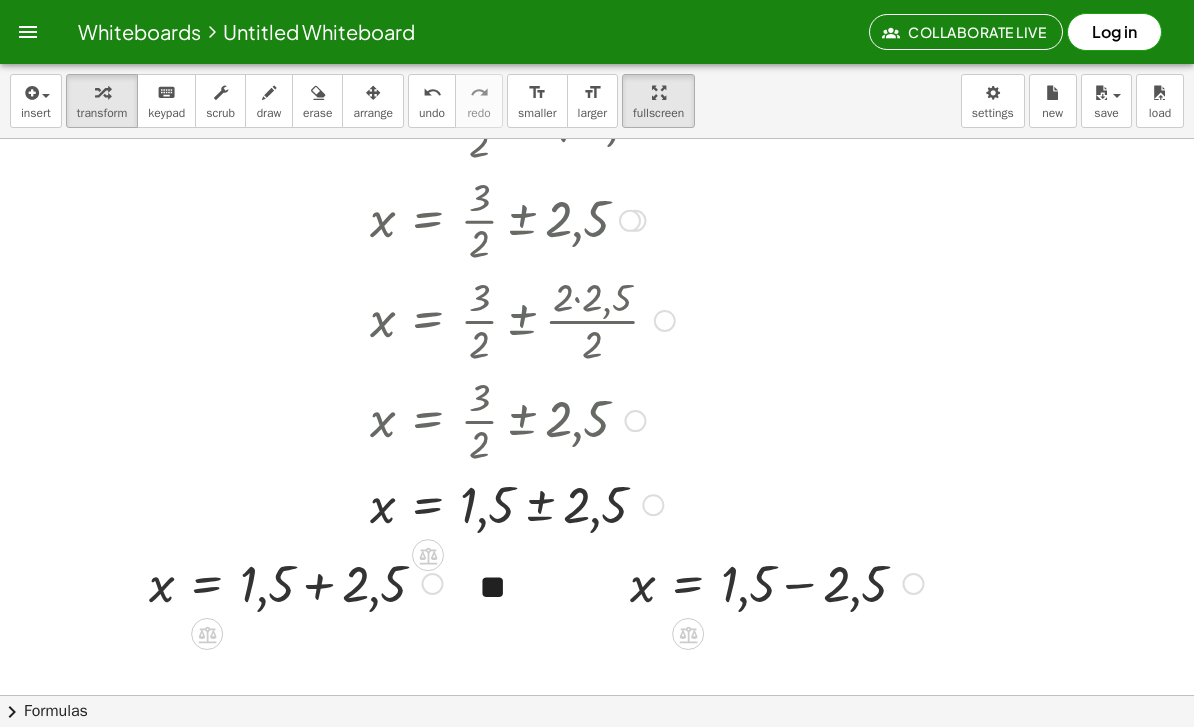 click on "Whiteboards     Untitled Whiteboard Collaborate Live  Log in" 